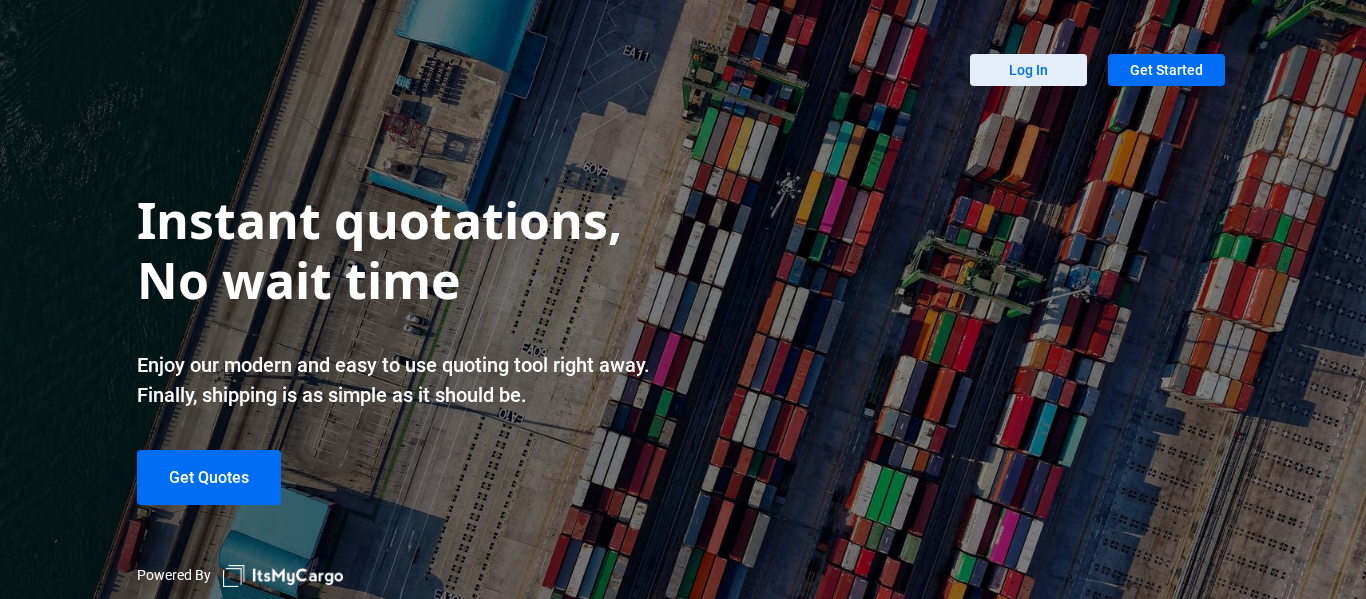 click on "Log In" at bounding box center (1028, 70) 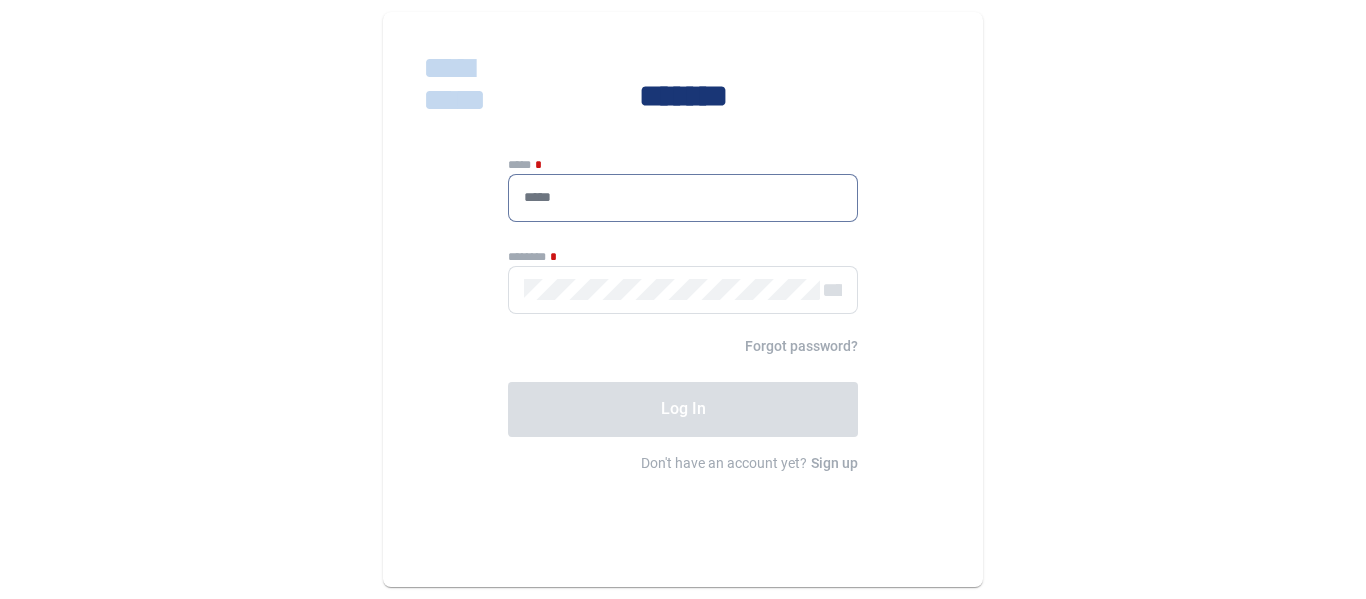 click 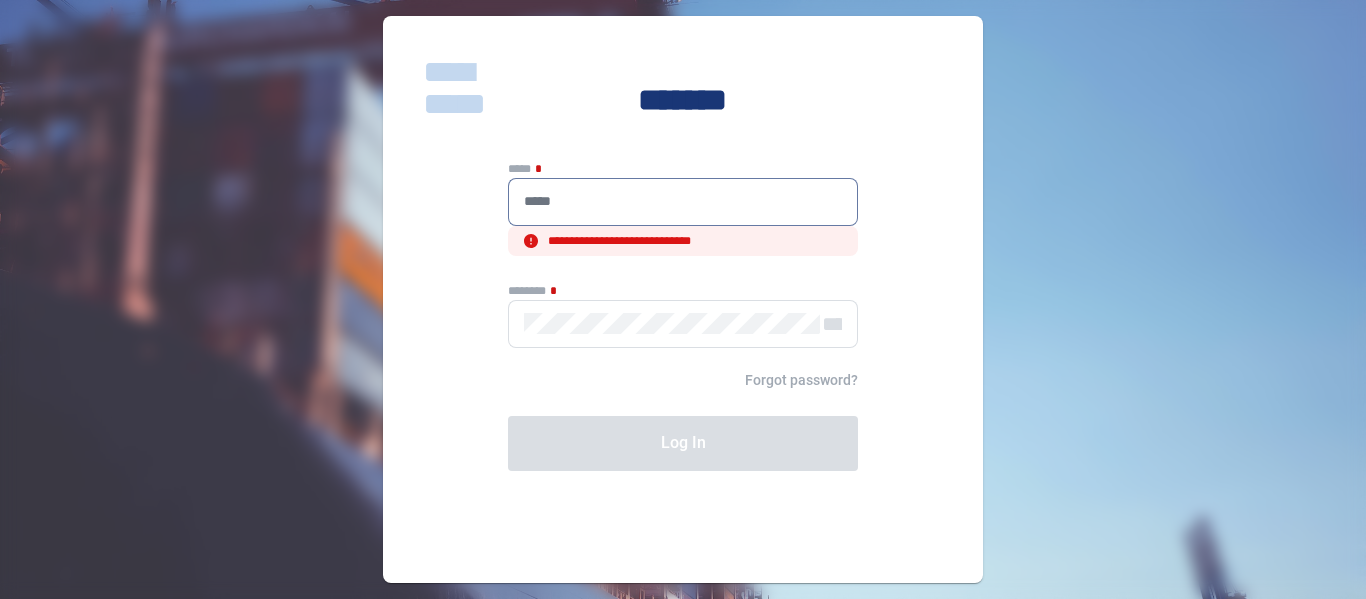 drag, startPoint x: 1255, startPoint y: 1, endPoint x: 901, endPoint y: 54, distance: 357.94553 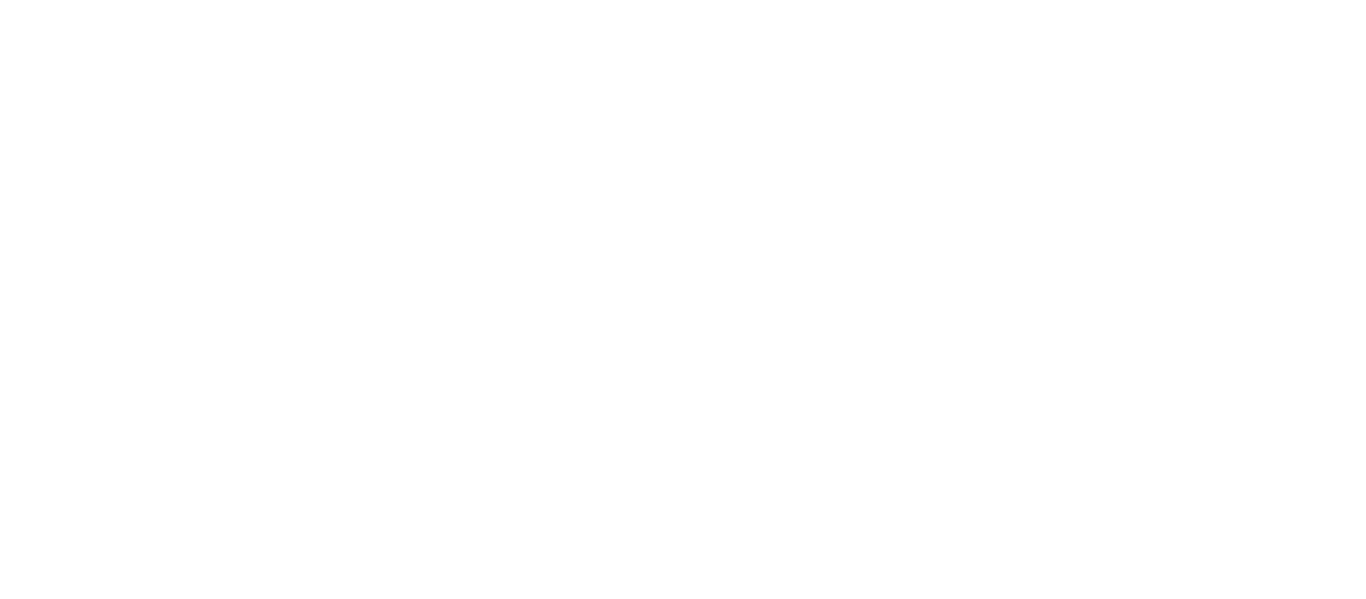 scroll, scrollTop: 0, scrollLeft: 0, axis: both 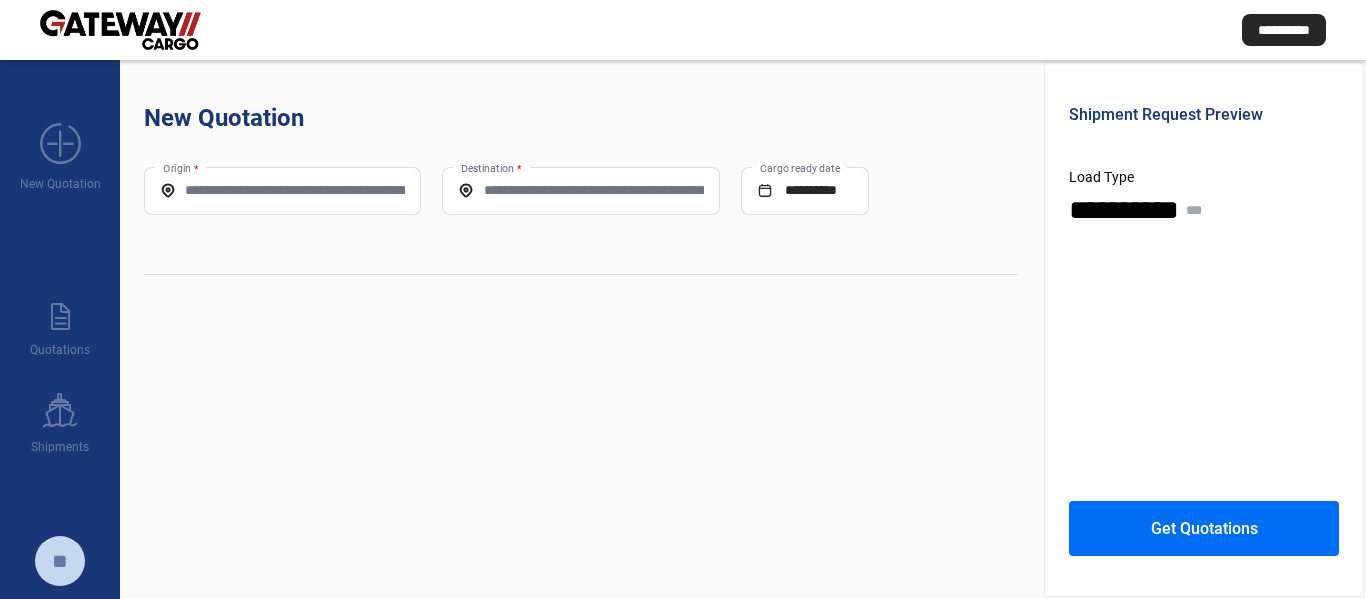 click on "Origin *" at bounding box center (282, 190) 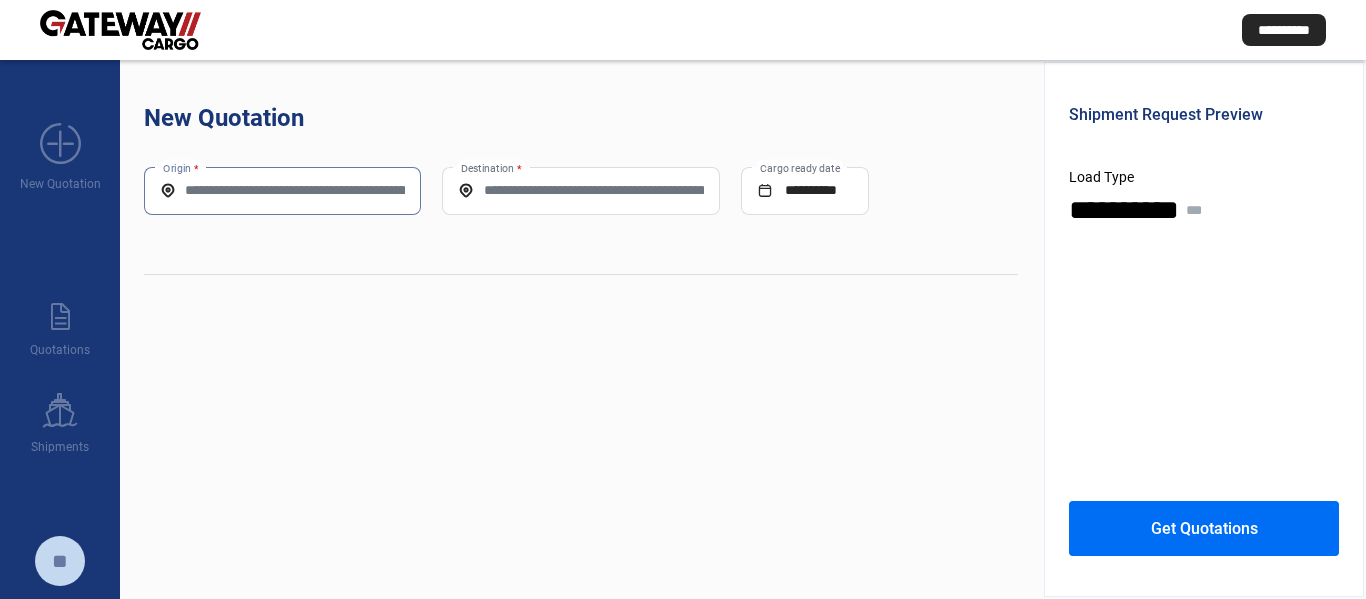 paste on "**********" 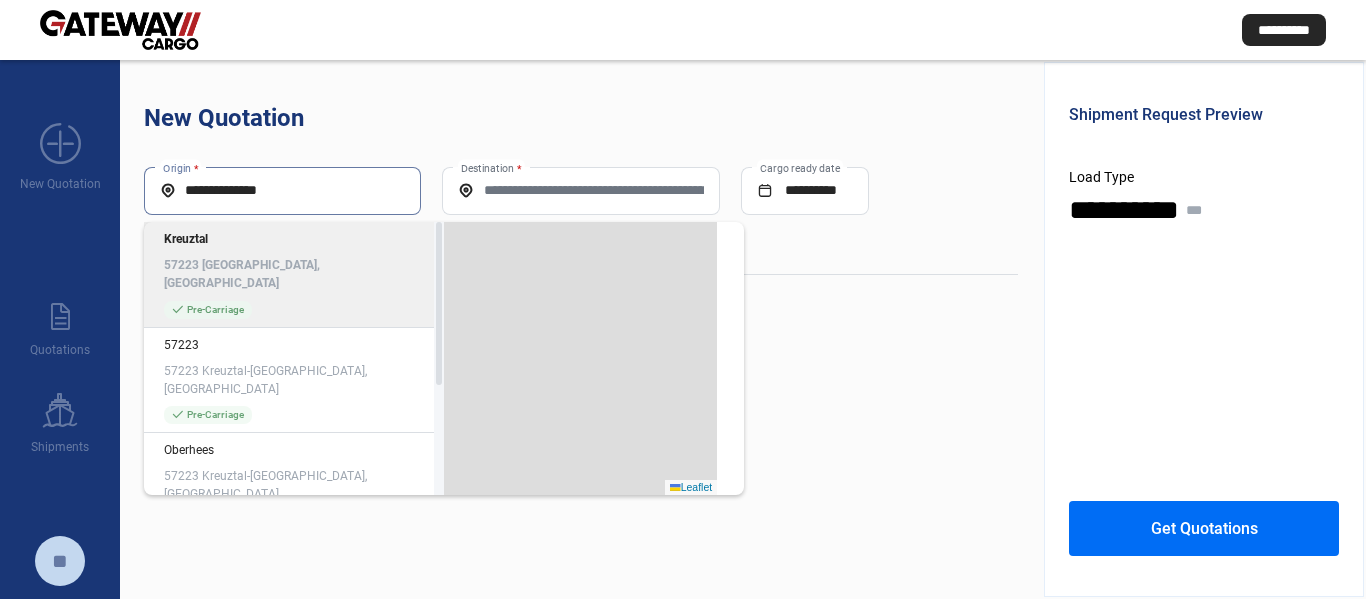 click on "Kreuztal 57223 [GEOGRAPHIC_DATA], [GEOGRAPHIC_DATA] check_mark  Pre-Carriage" 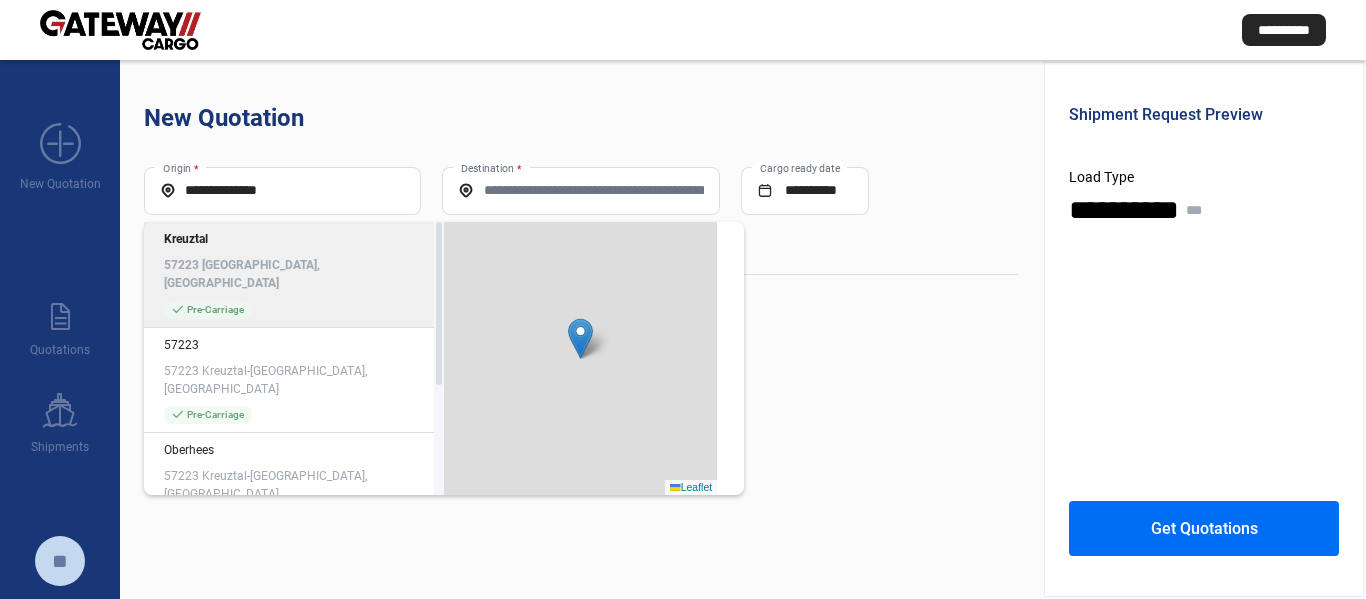click on "Kreuztal 57223 [GEOGRAPHIC_DATA], [GEOGRAPHIC_DATA]" 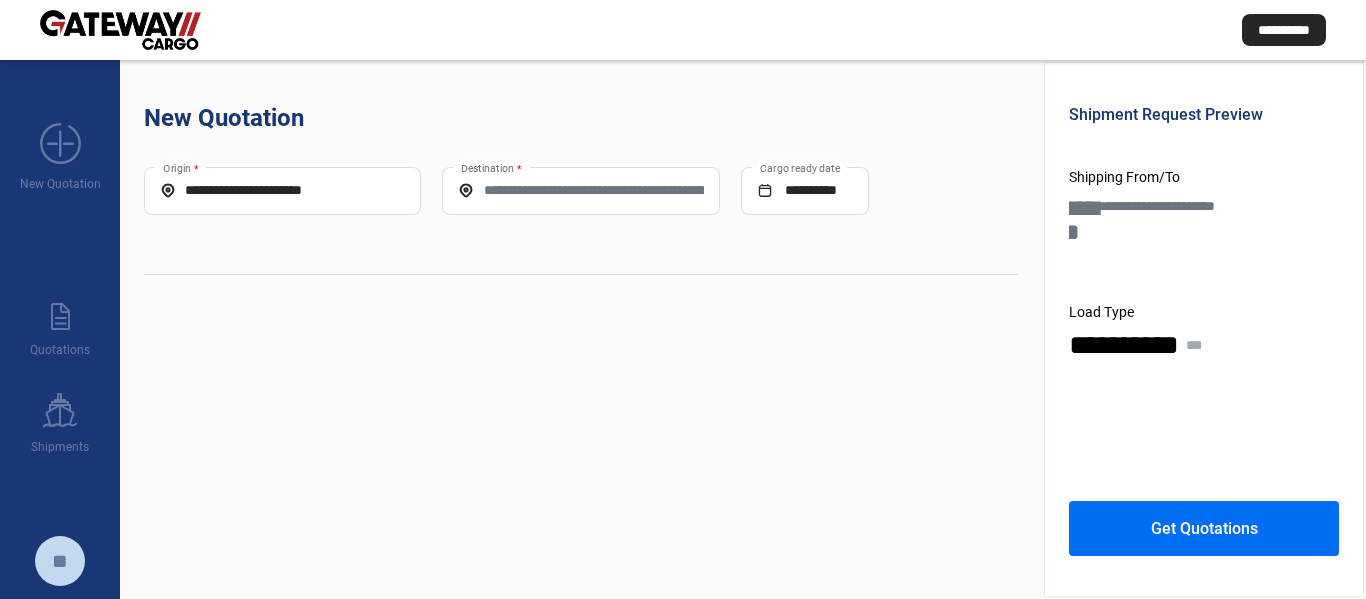 click on "Destination *" at bounding box center [580, 190] 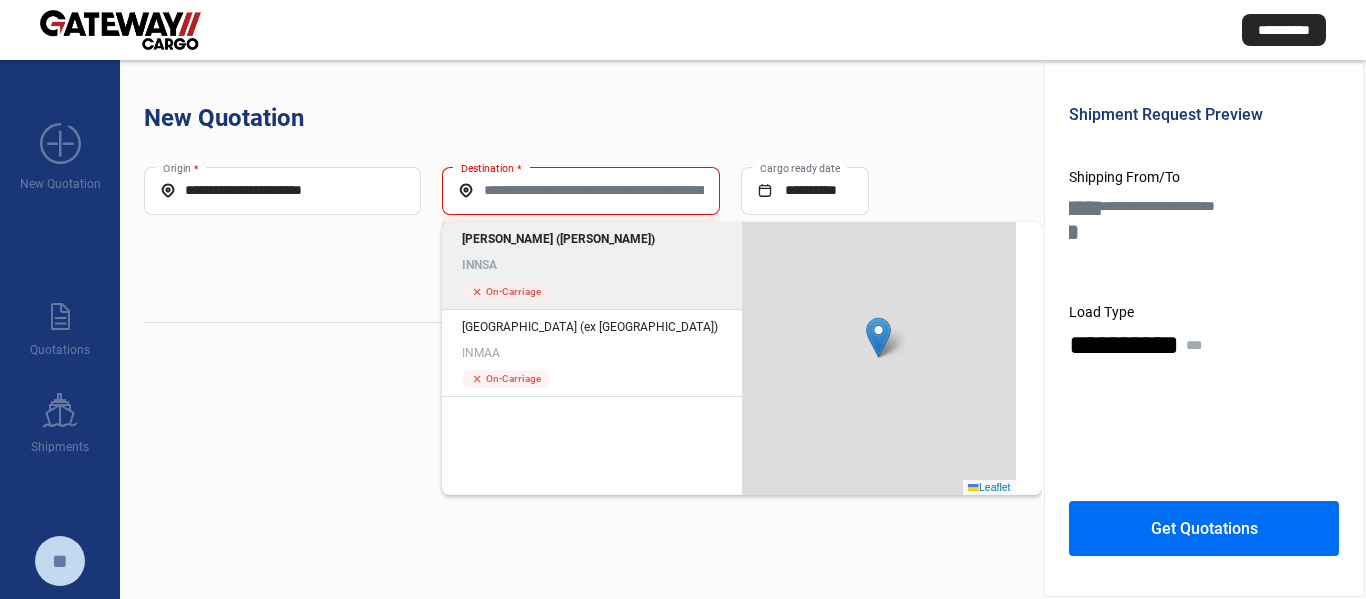 click on "[PERSON_NAME] ([PERSON_NAME])" 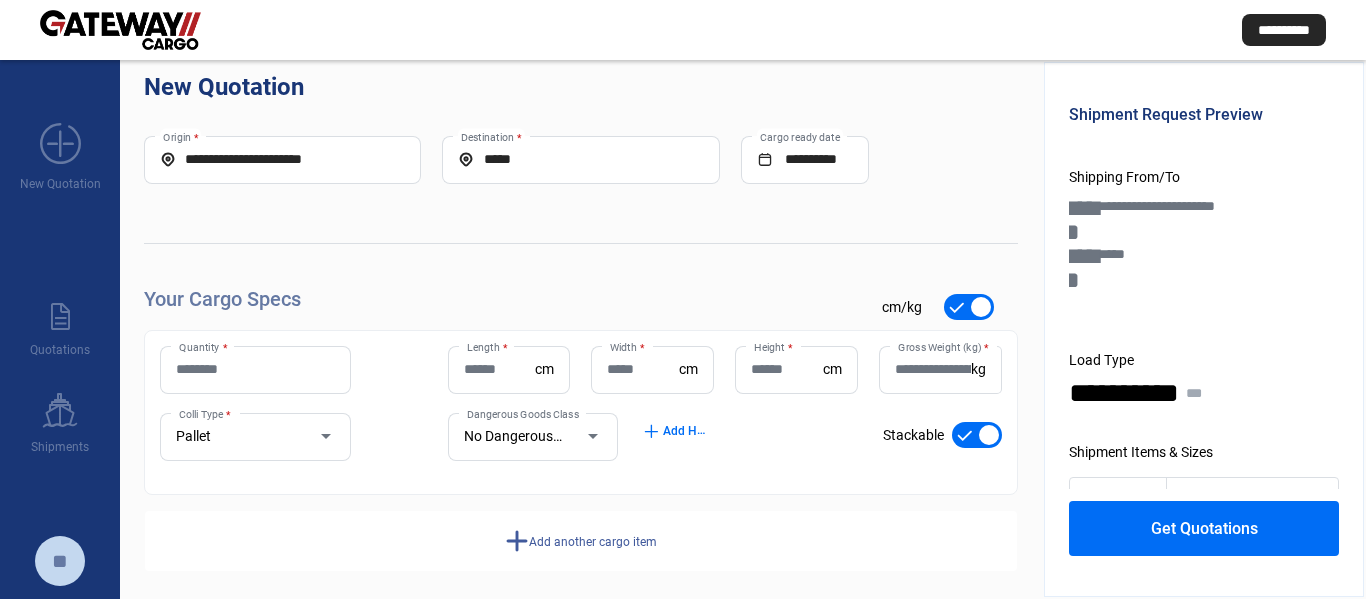 scroll, scrollTop: 44, scrollLeft: 0, axis: vertical 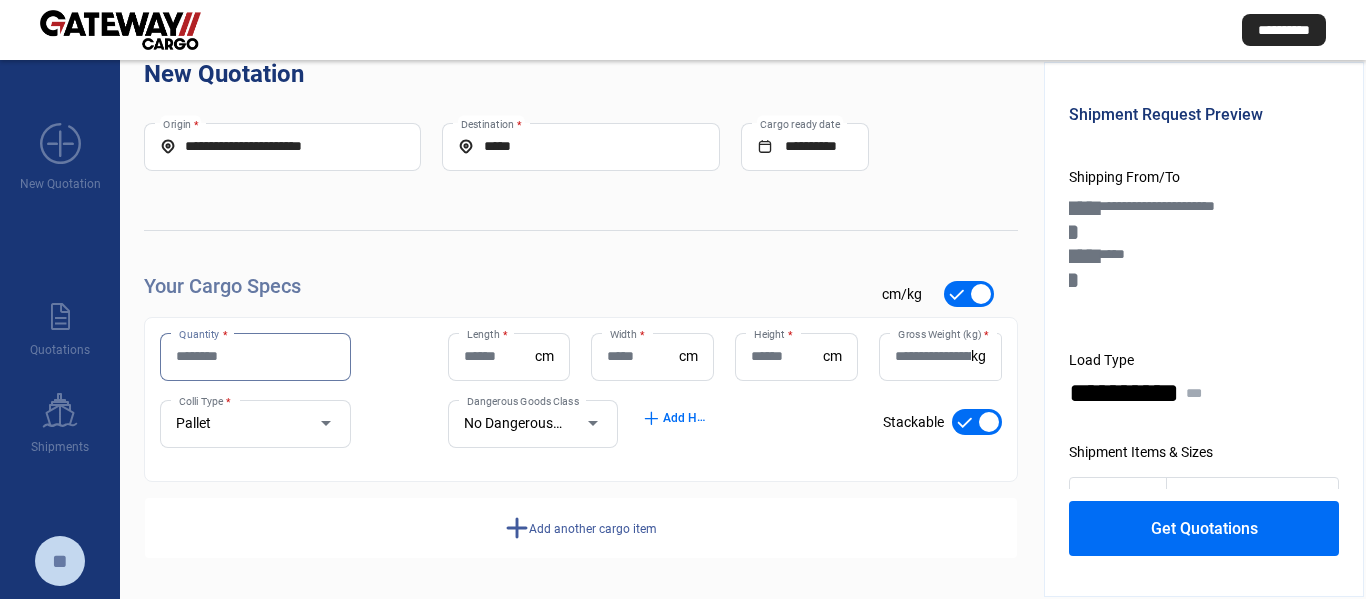 click on "Quantity *" at bounding box center [255, 356] 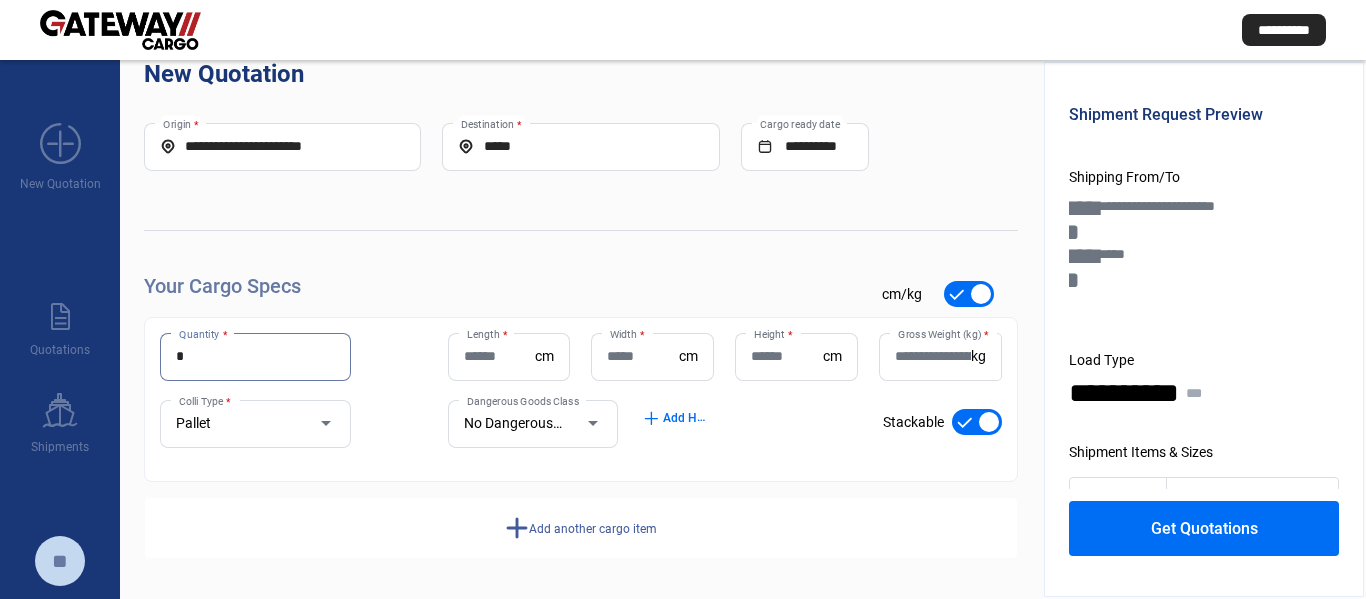 type on "*" 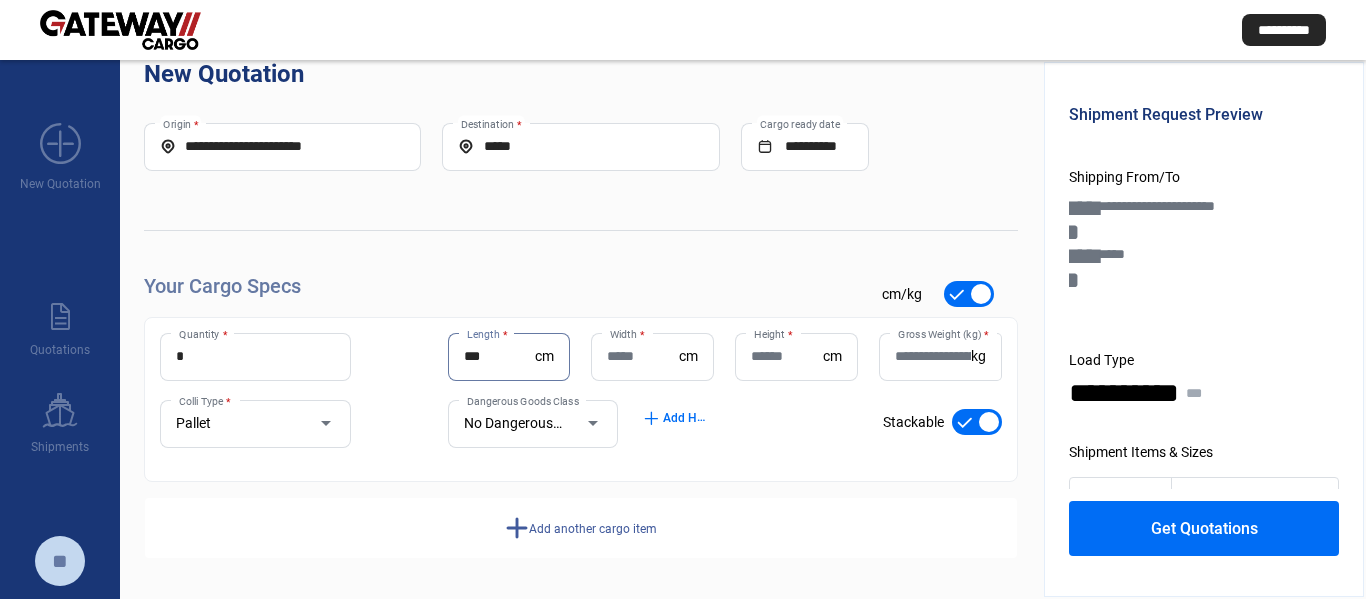 type on "***" 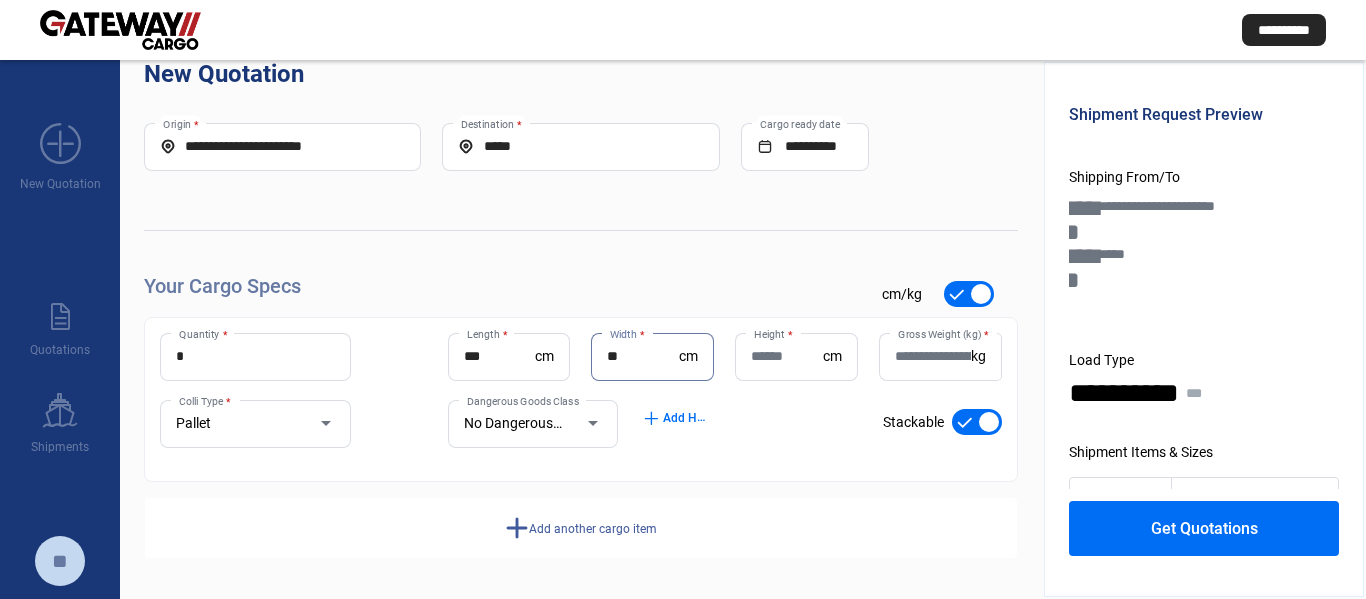 type on "**" 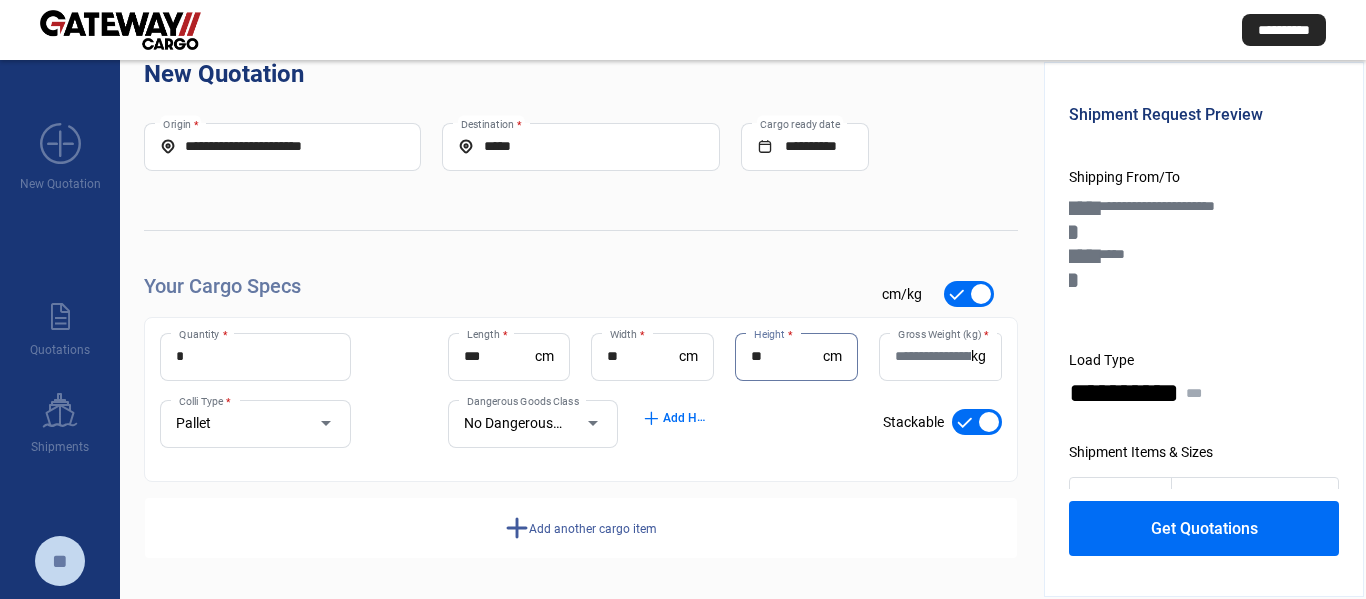 type on "**" 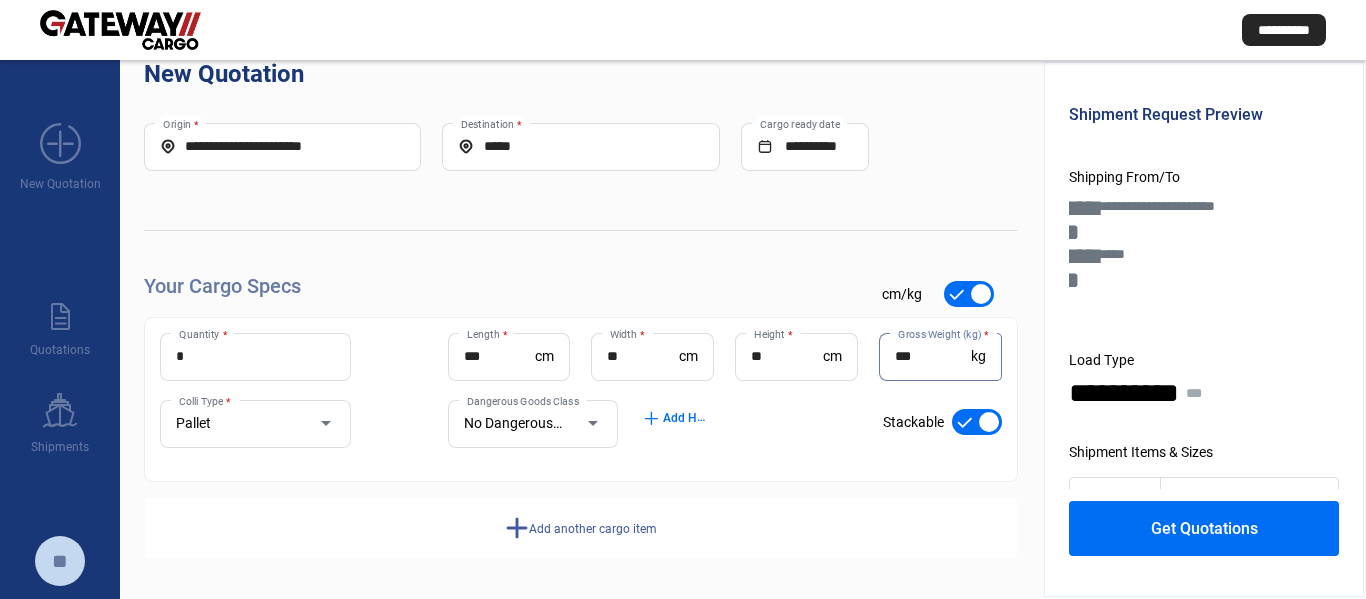 type on "***" 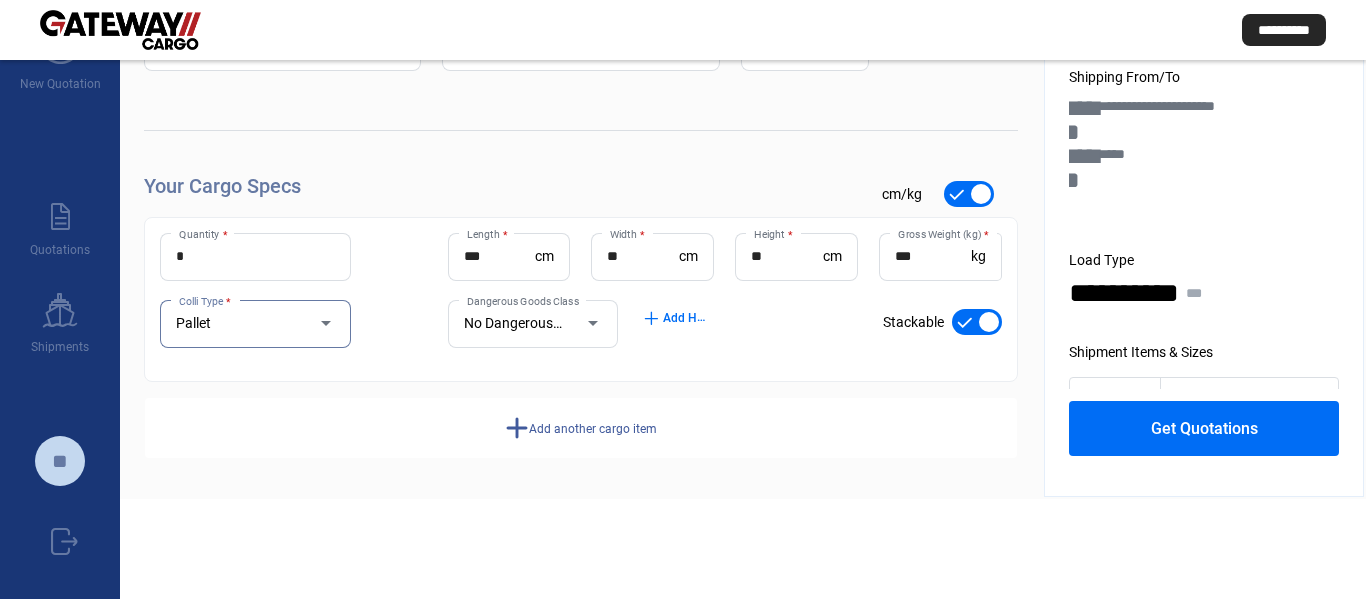 scroll, scrollTop: 220, scrollLeft: 0, axis: vertical 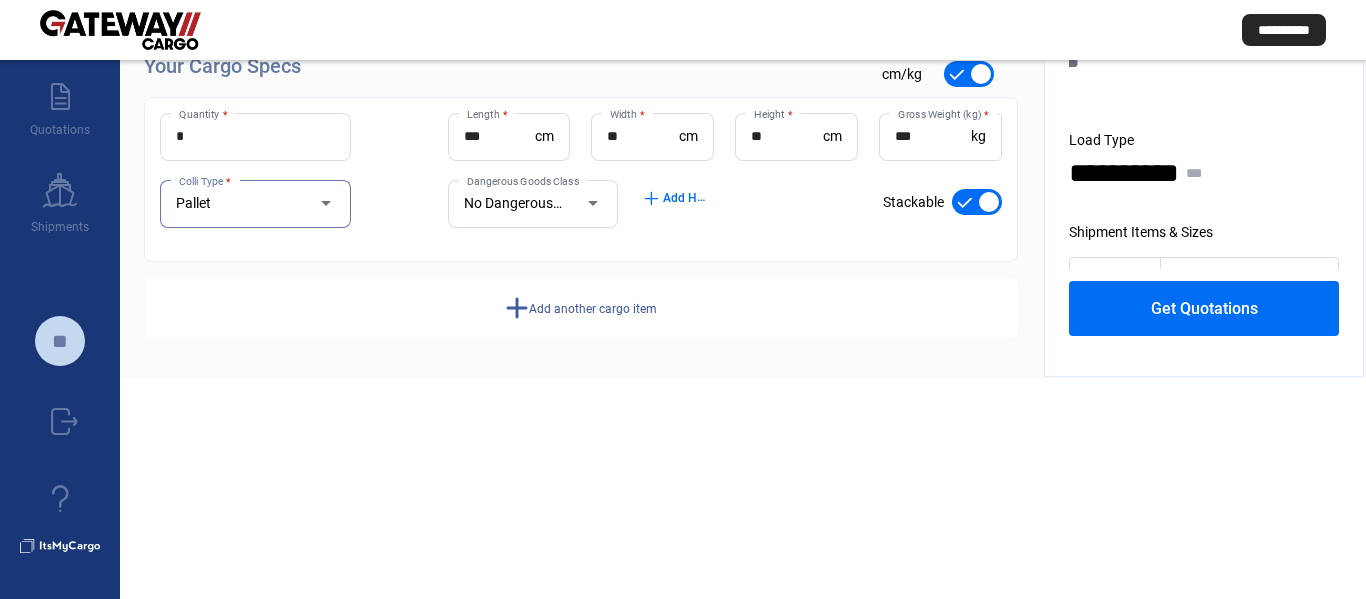 click on "Add another cargo item" 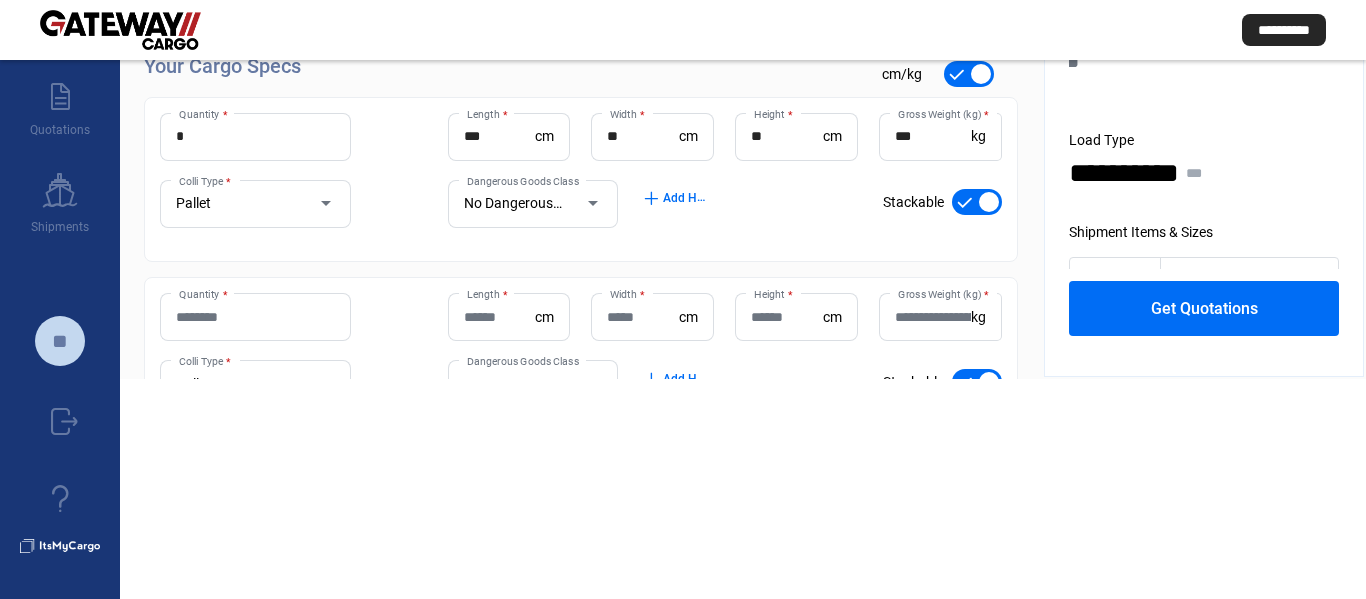 click on "Quantity *" 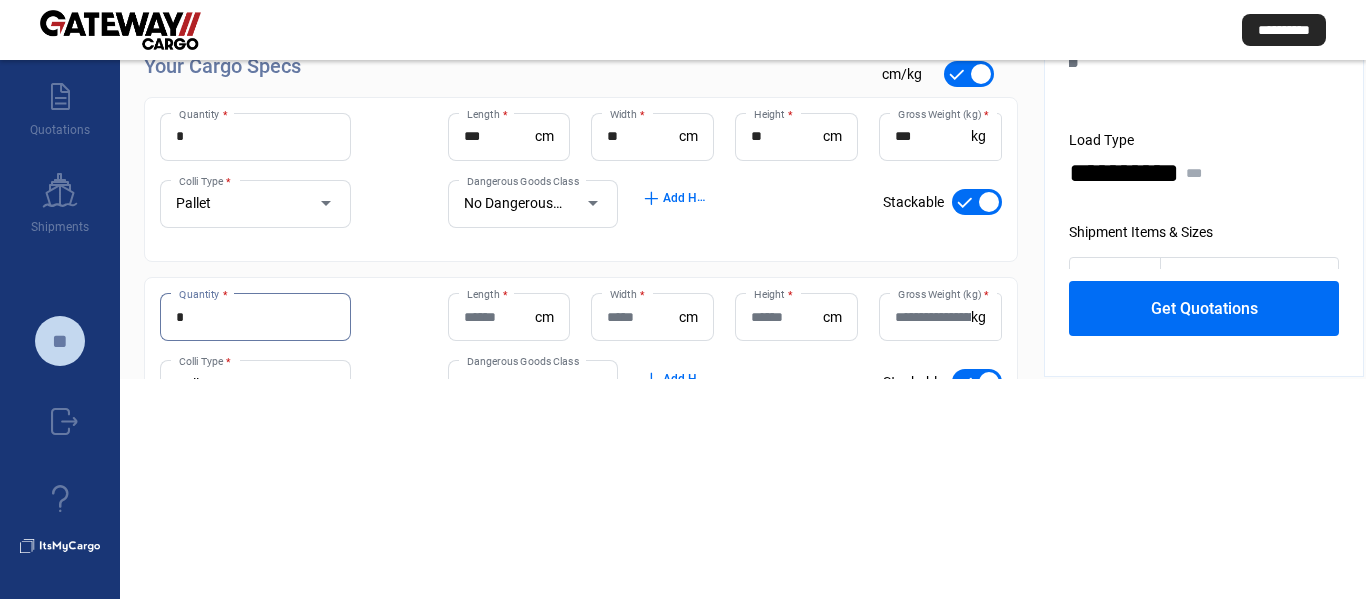 type on "*" 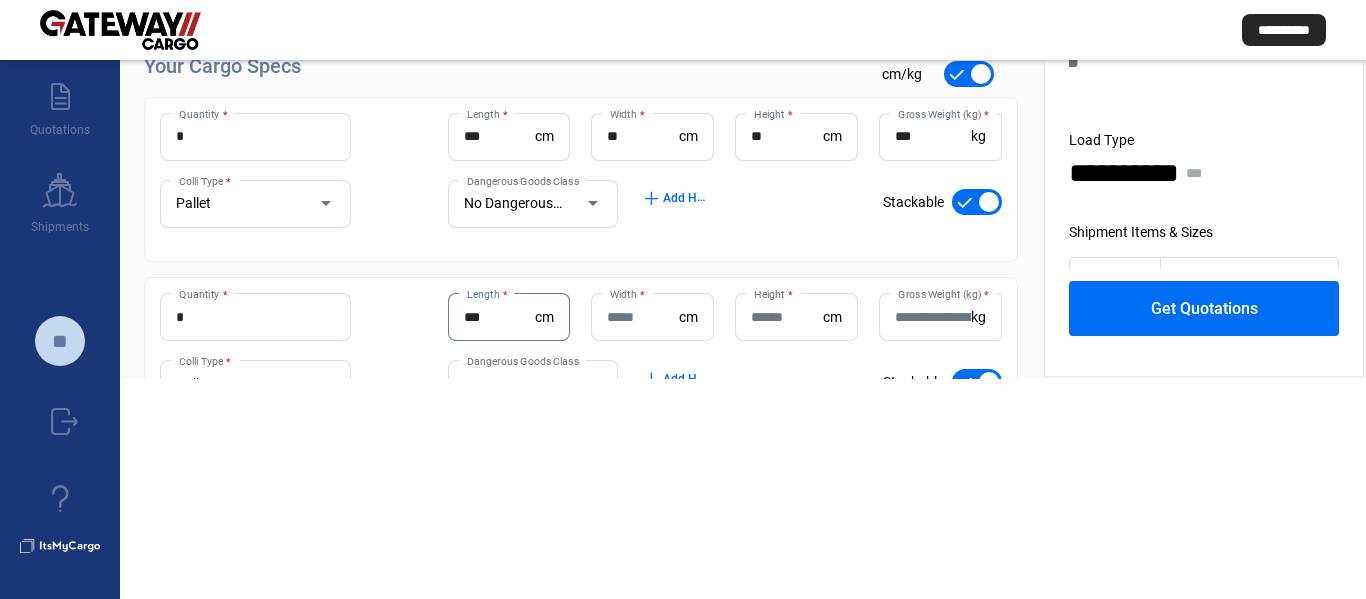 type on "***" 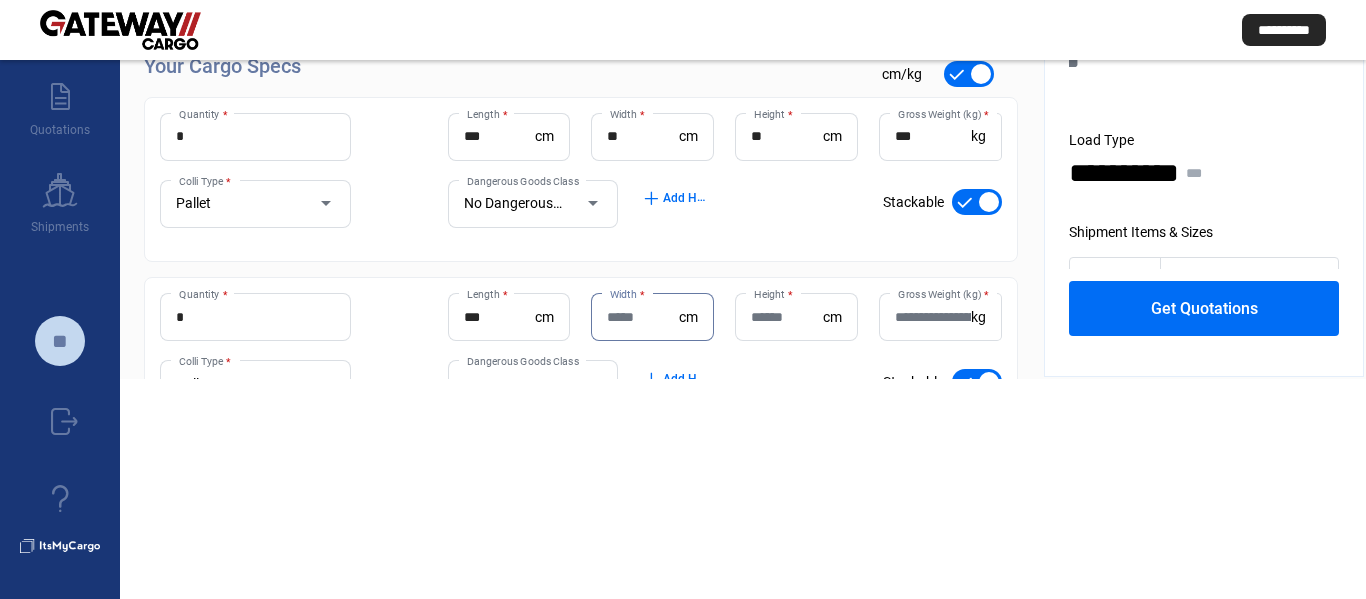 type on "*" 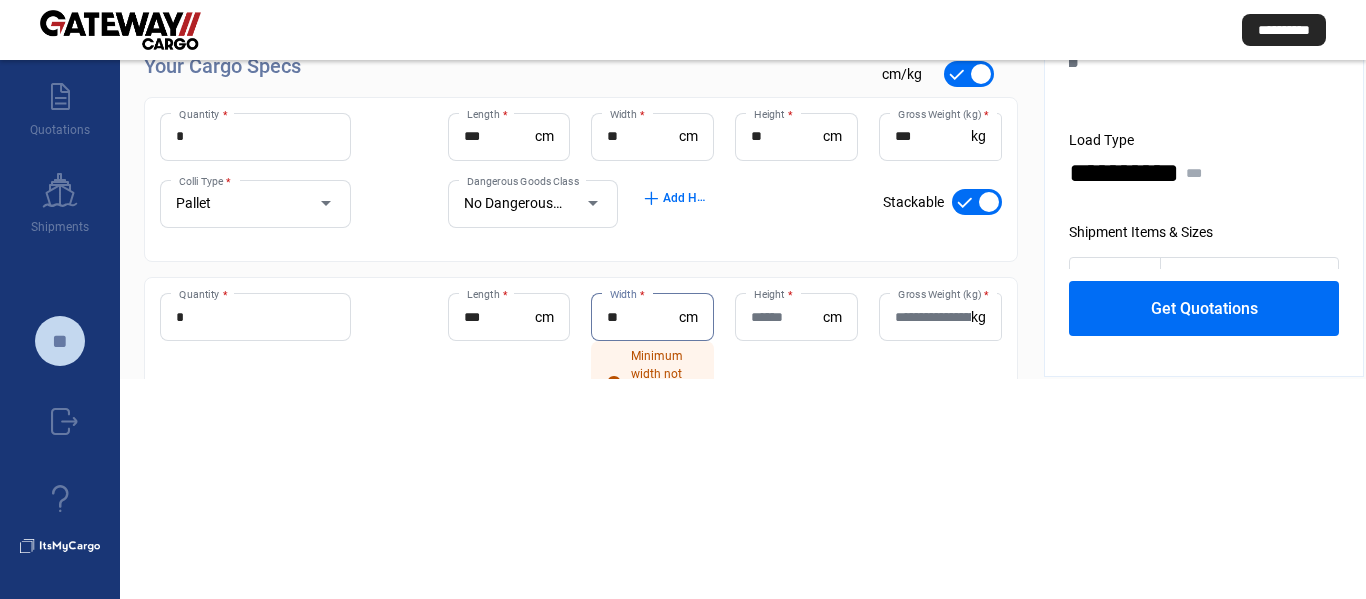 type on "**" 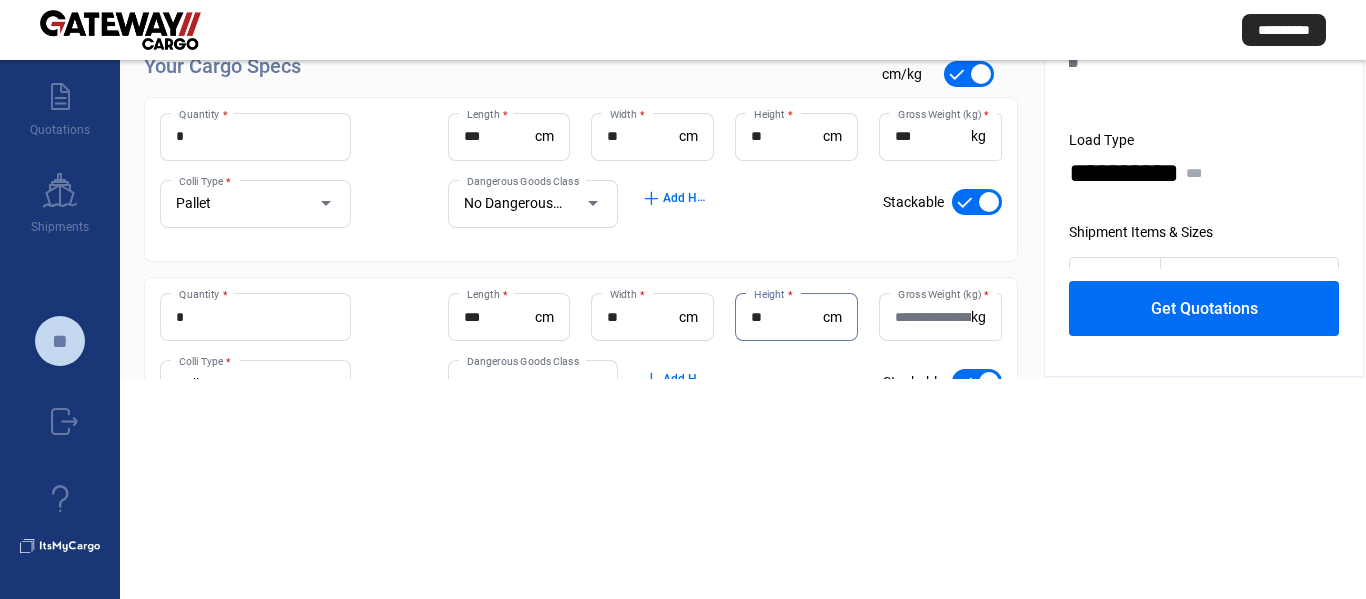 type on "**" 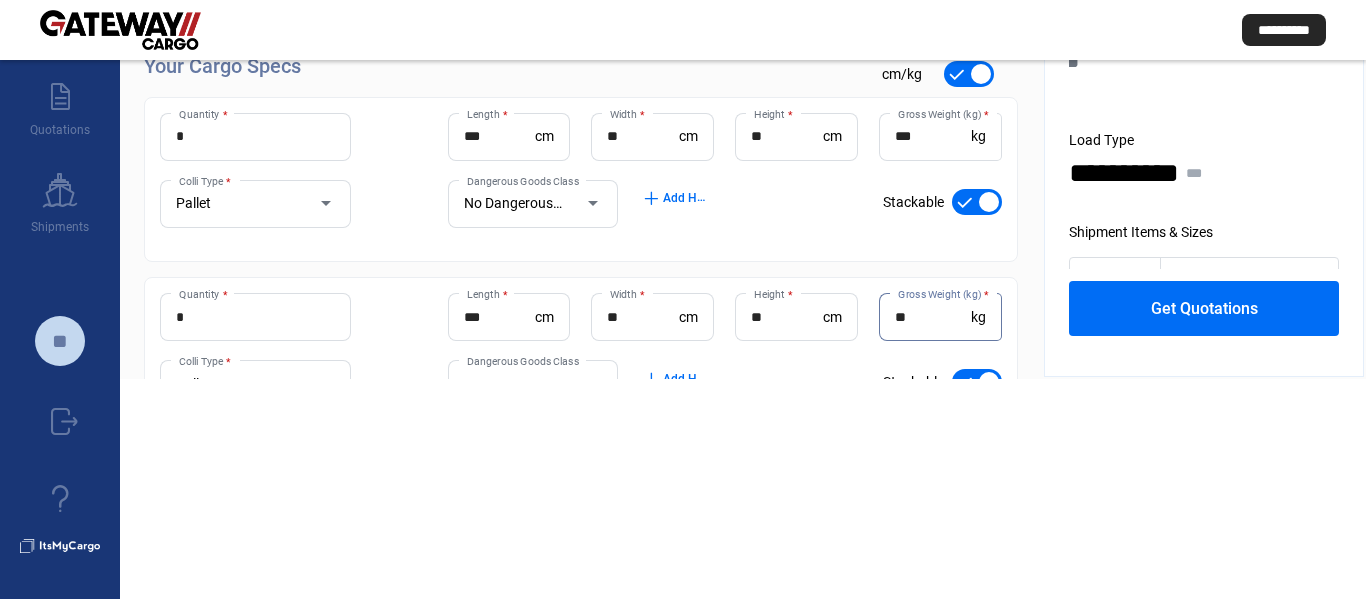 type on "**" 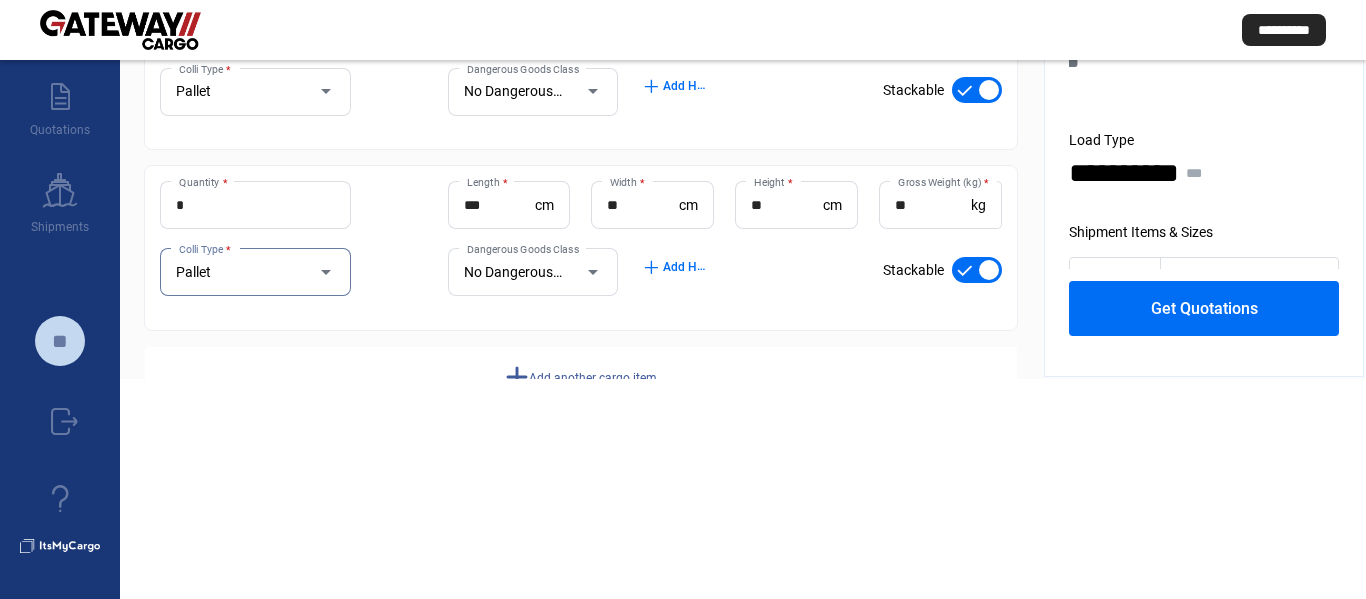 scroll, scrollTop: 225, scrollLeft: 0, axis: vertical 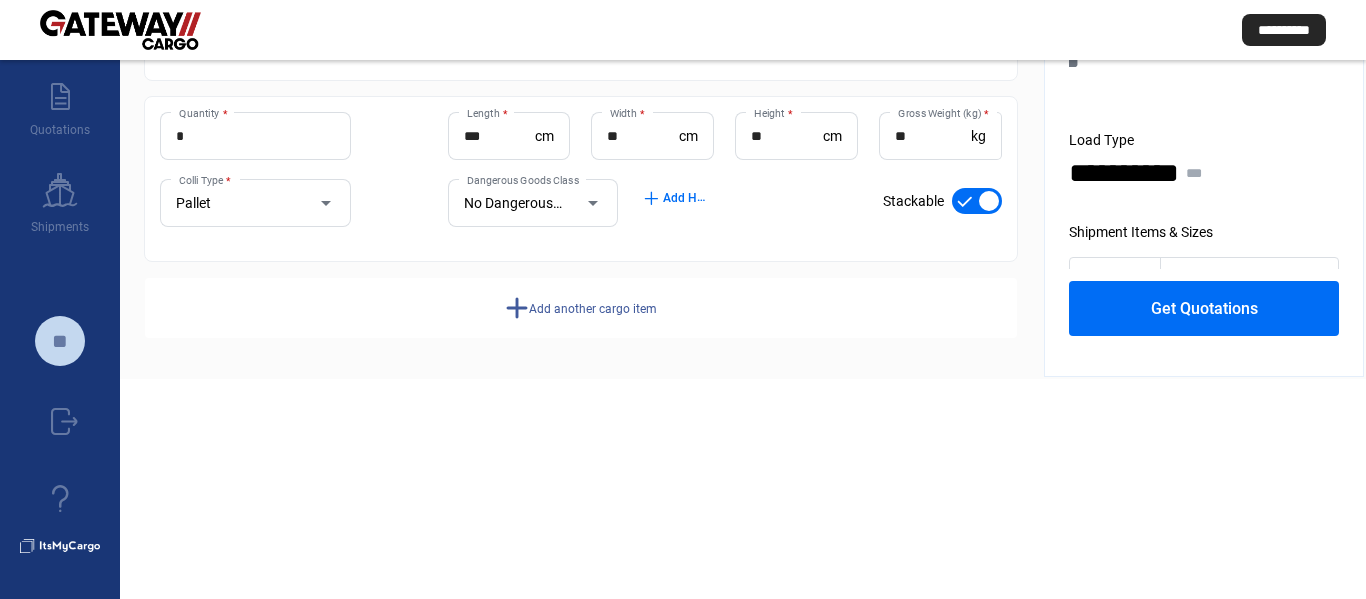 click on "Add another cargo item" 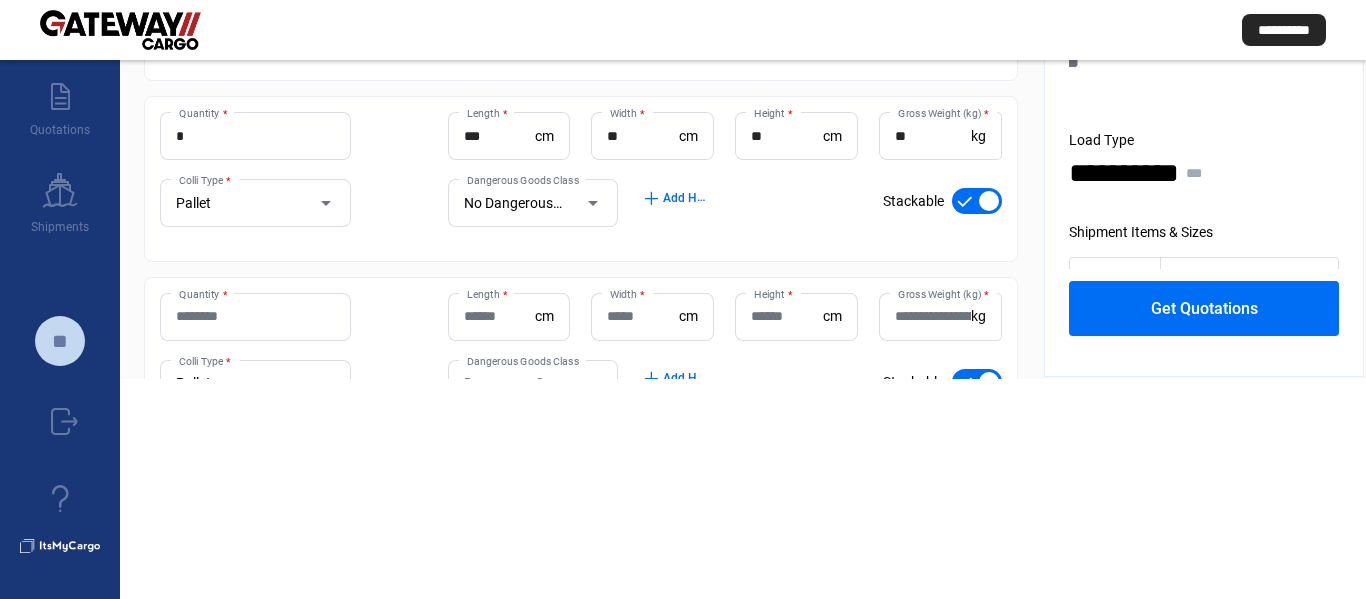 type 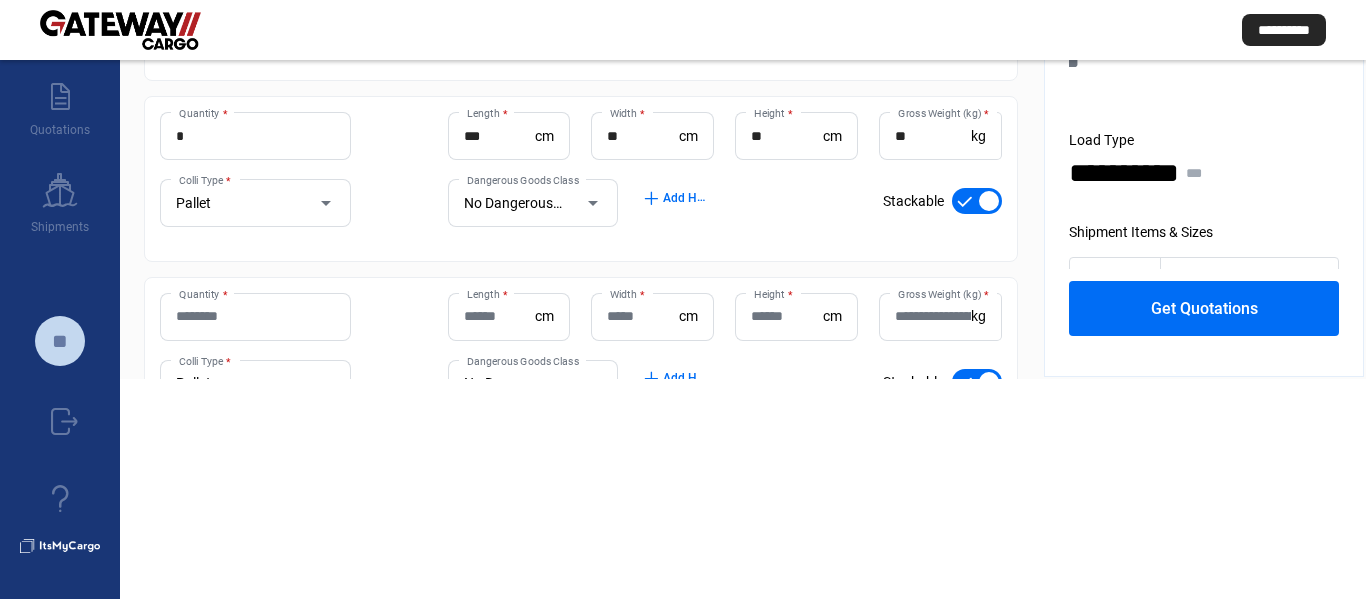 click on "Quantity *" 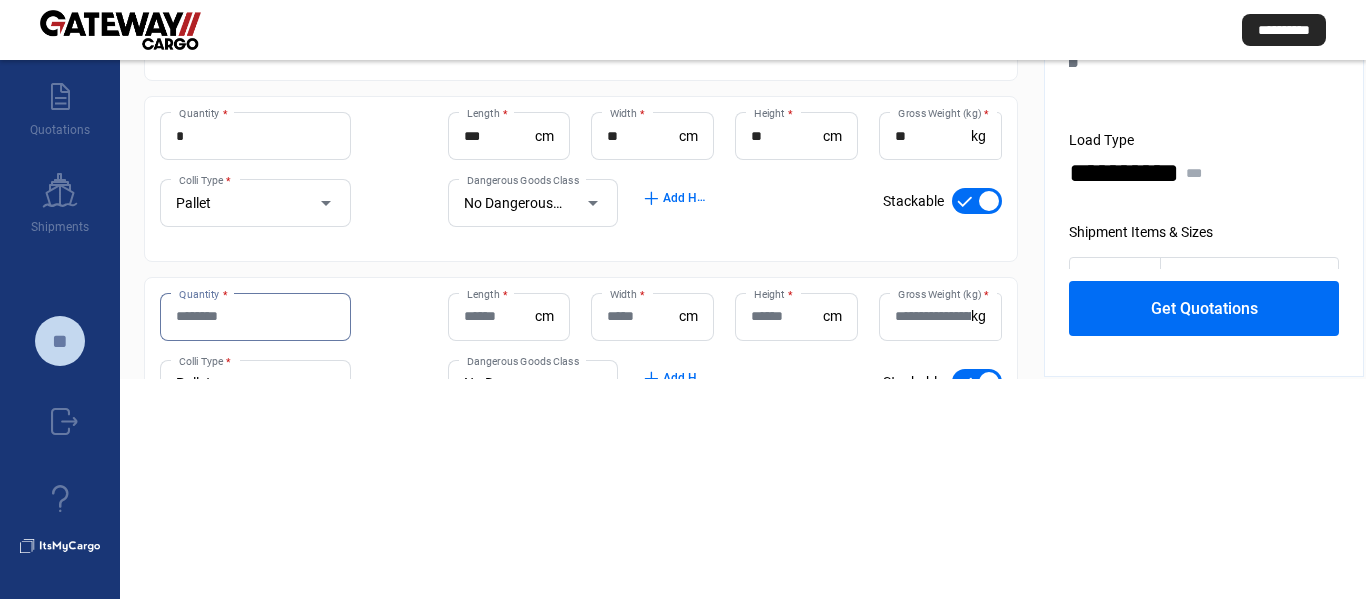 click on "Quantity *" at bounding box center (255, 316) 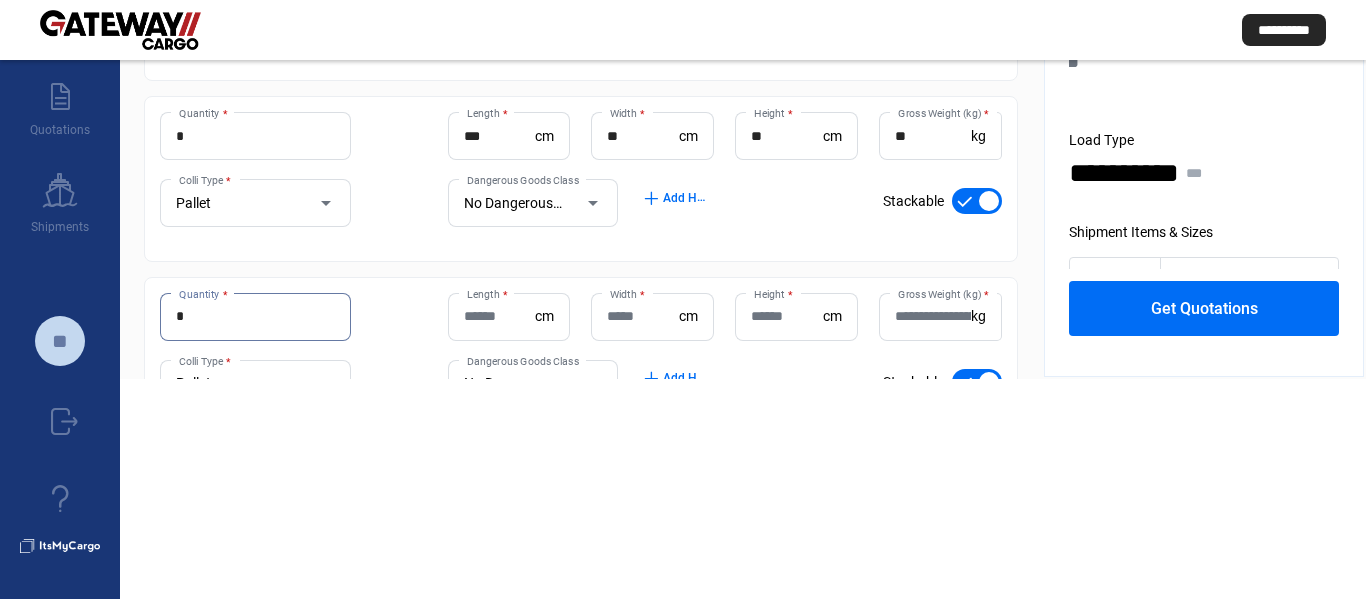 type on "*" 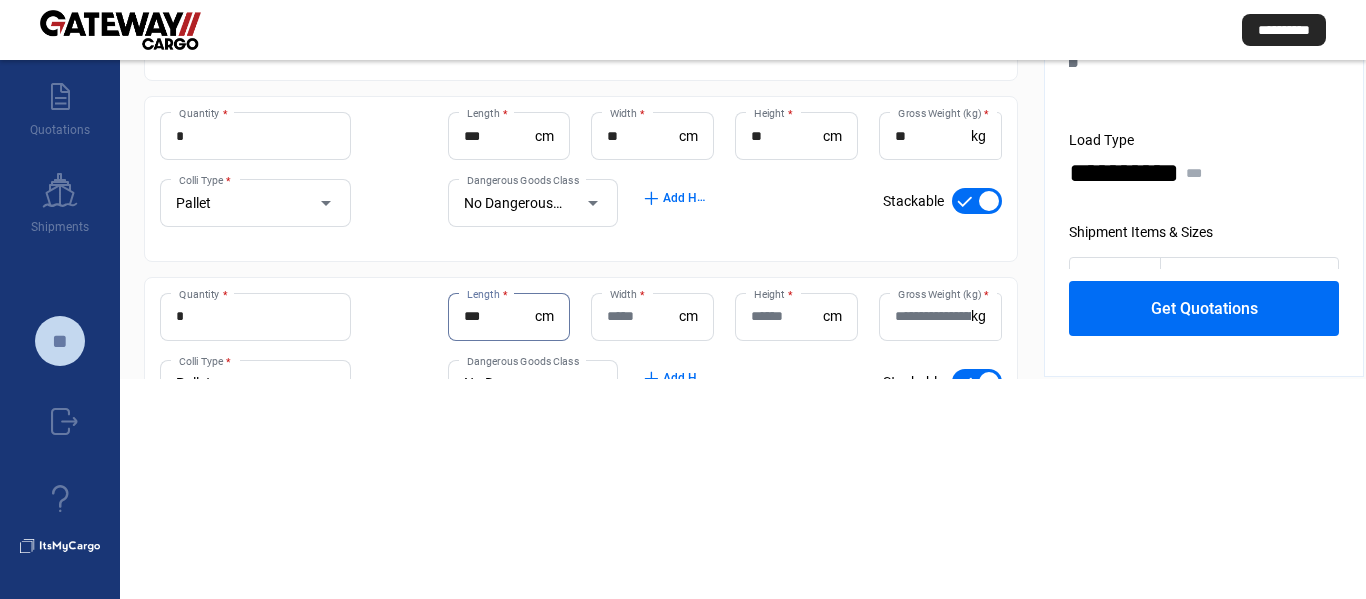 type on "***" 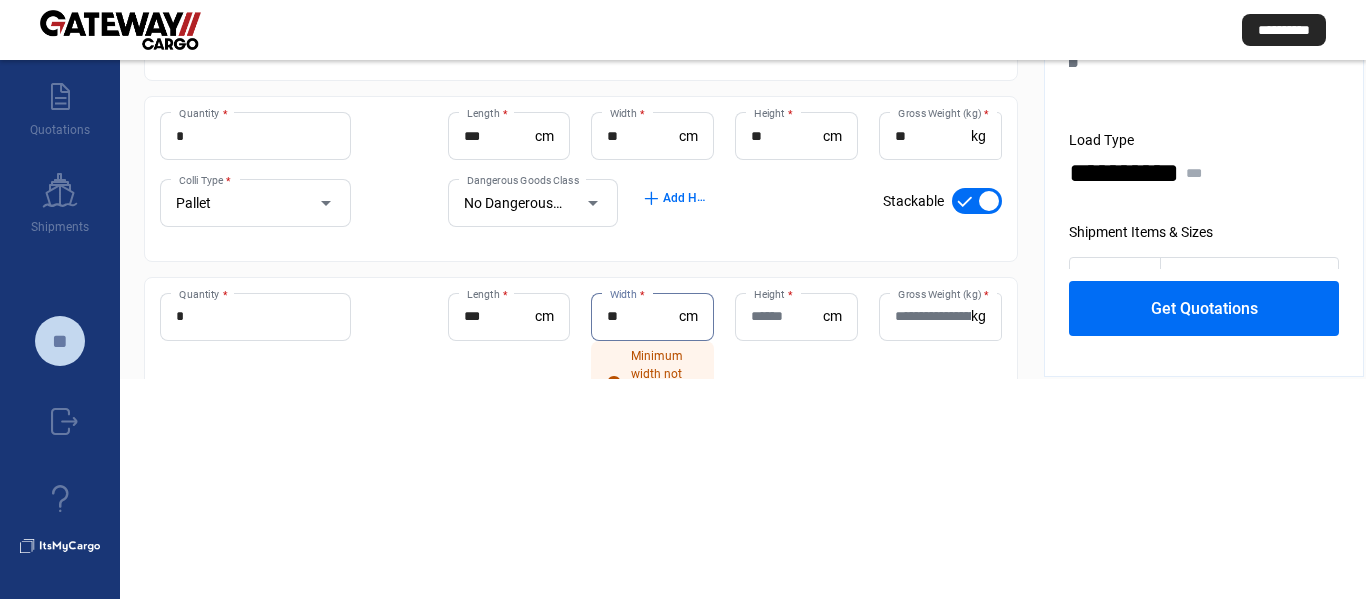 type on "**" 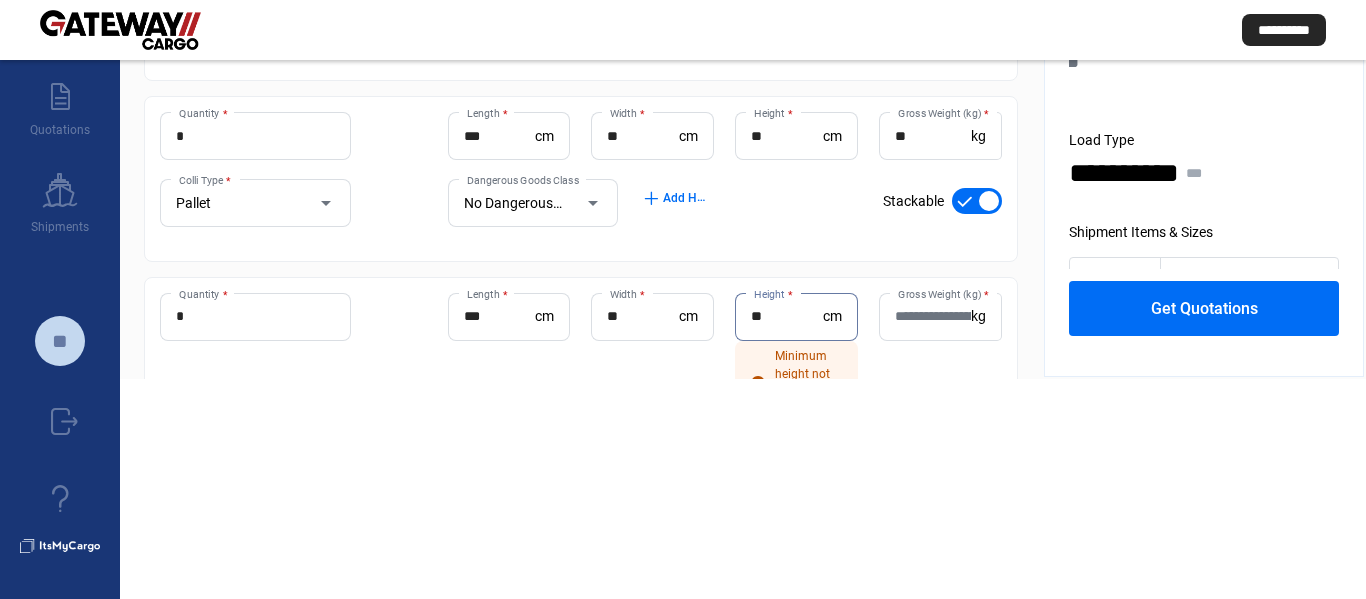 type on "**" 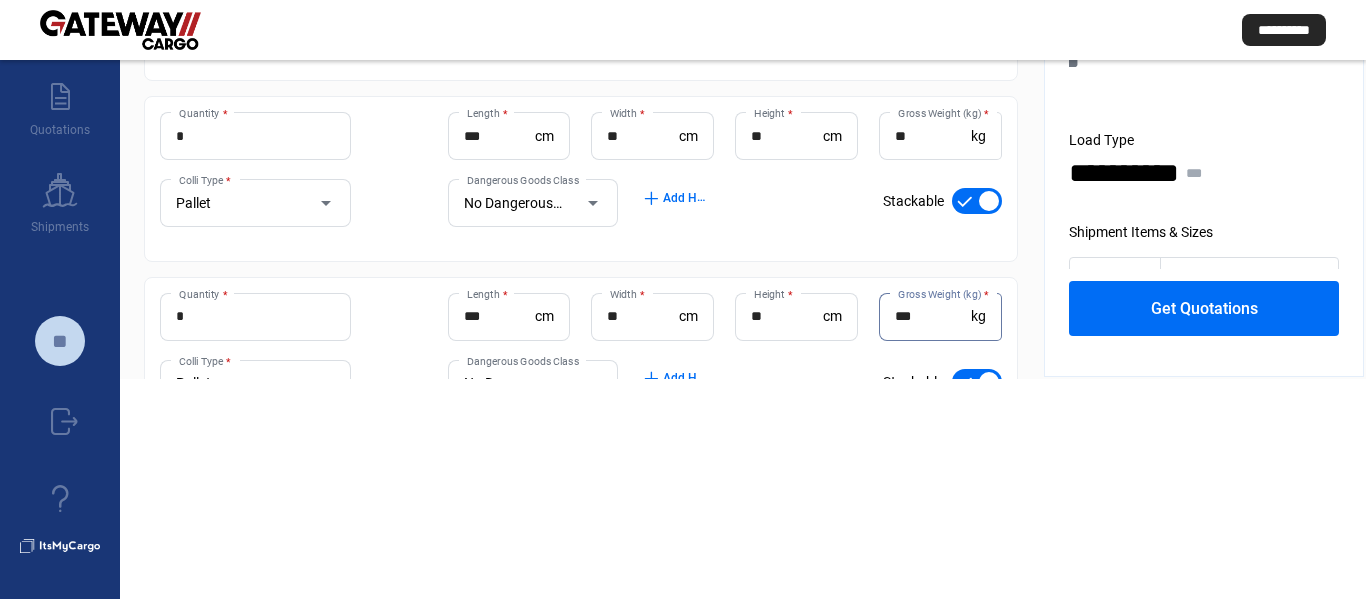 type on "***" 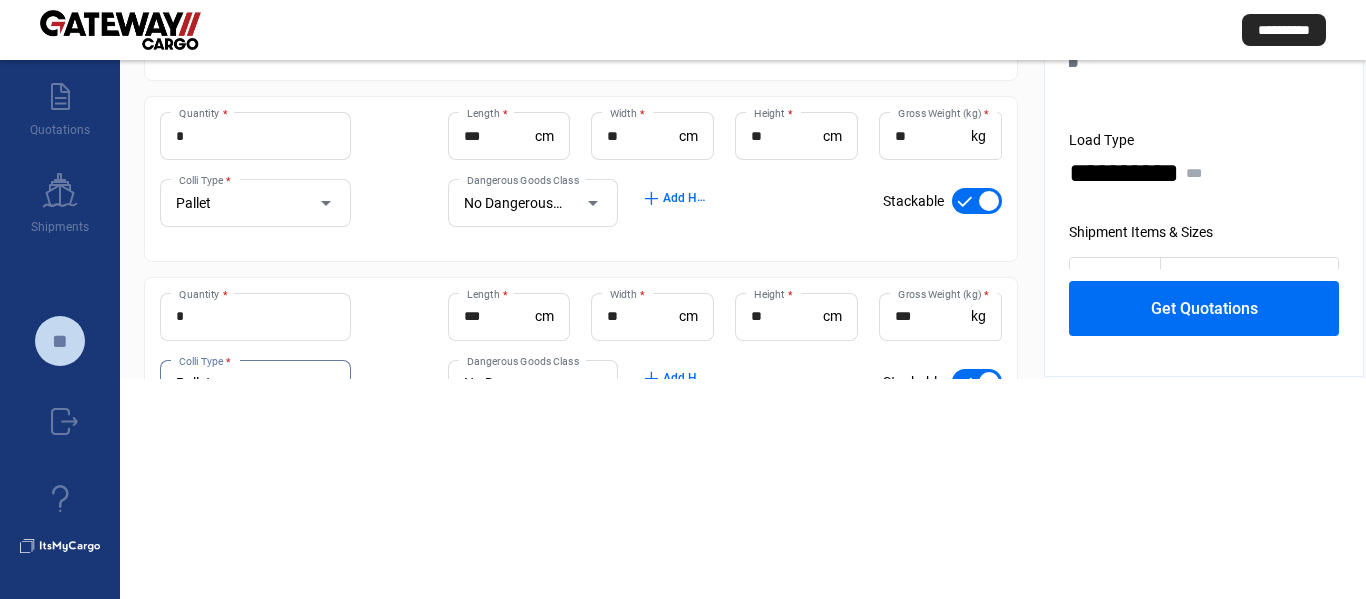 scroll, scrollTop: 242, scrollLeft: 0, axis: vertical 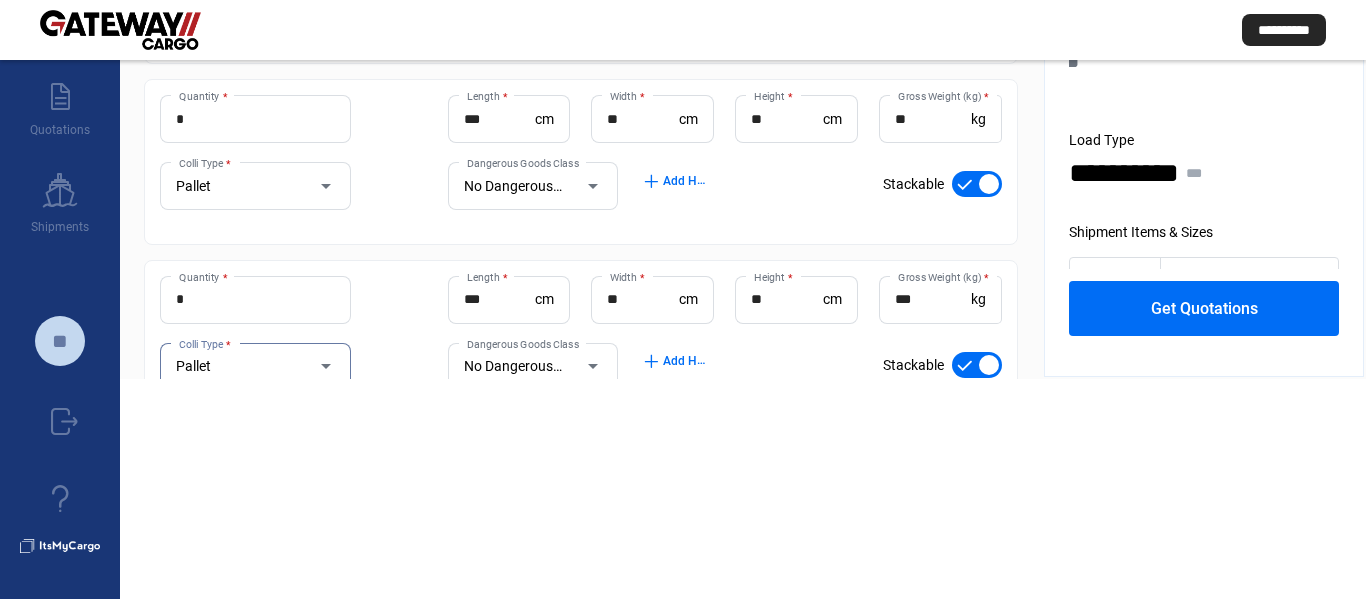 drag, startPoint x: 919, startPoint y: 125, endPoint x: 816, endPoint y: 115, distance: 103.4843 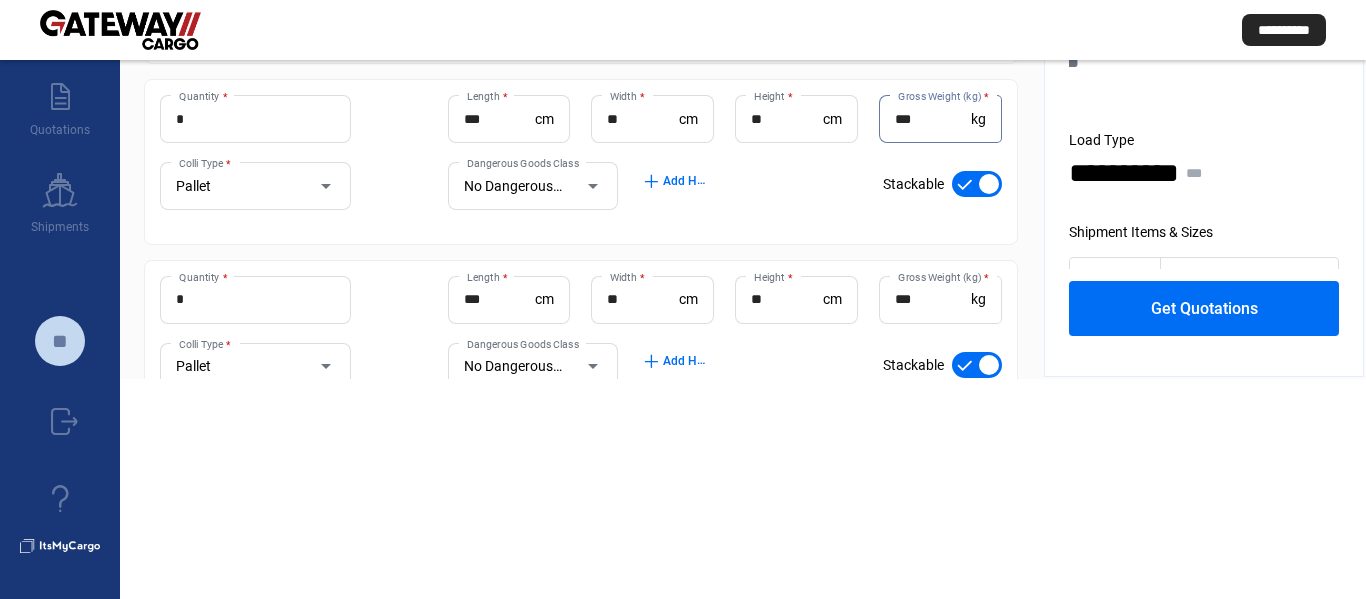type on "***" 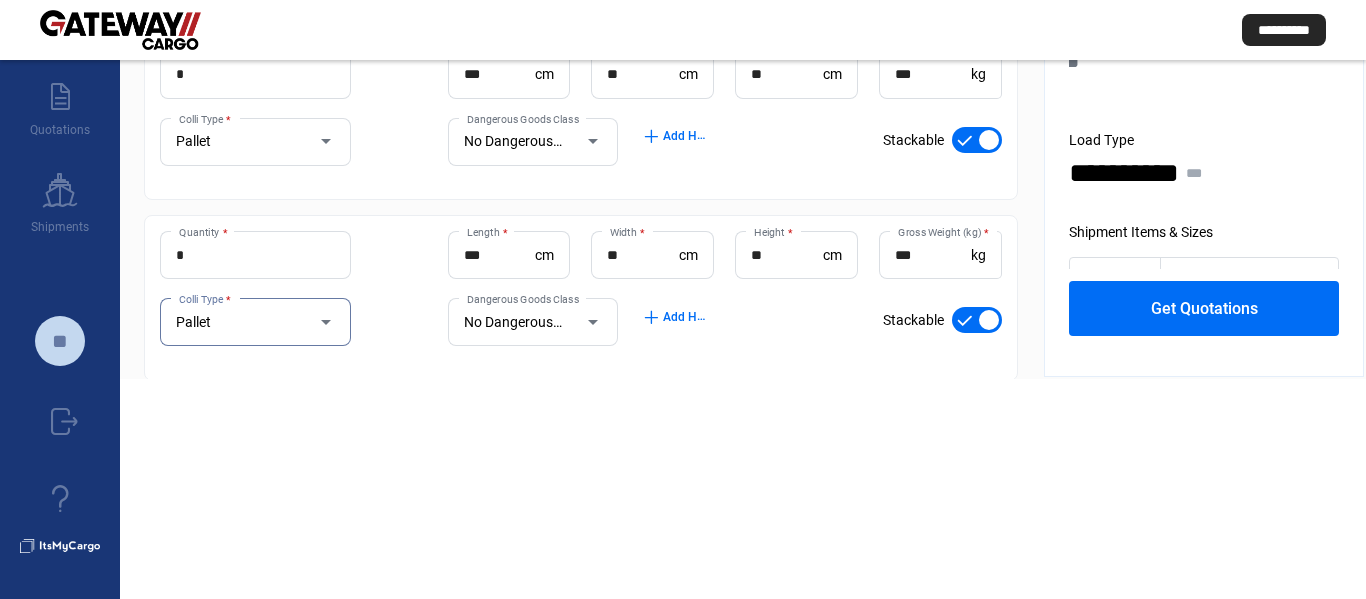 scroll, scrollTop: 406, scrollLeft: 0, axis: vertical 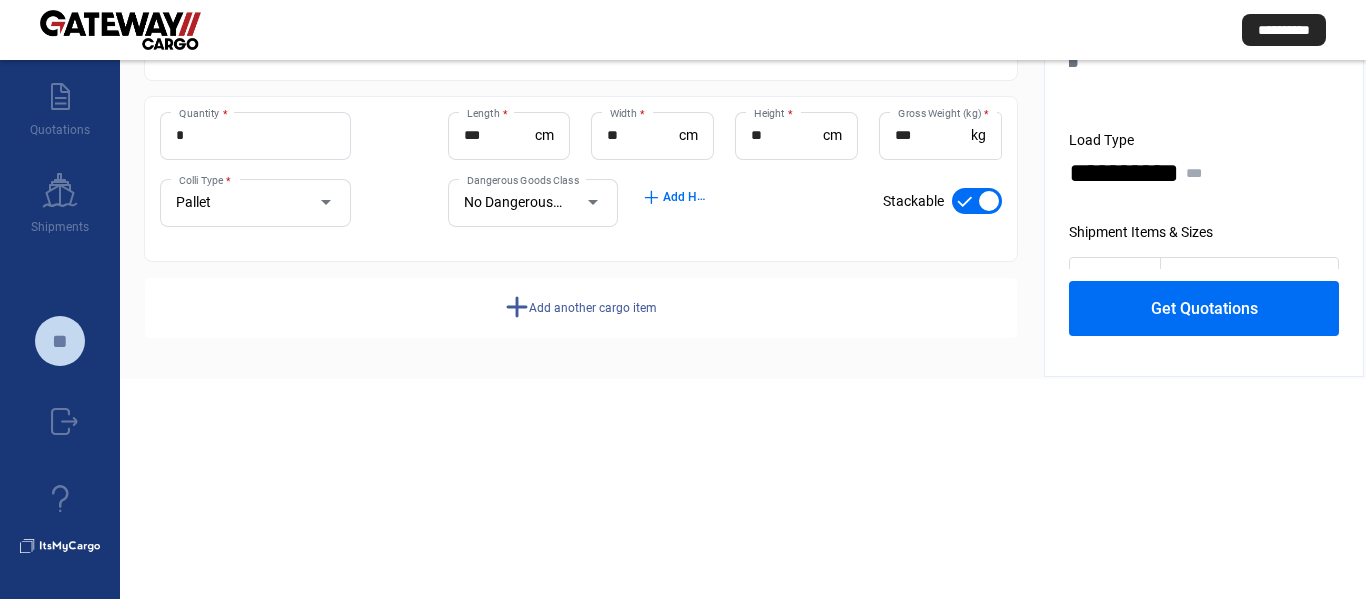 click on "Add another cargo item" 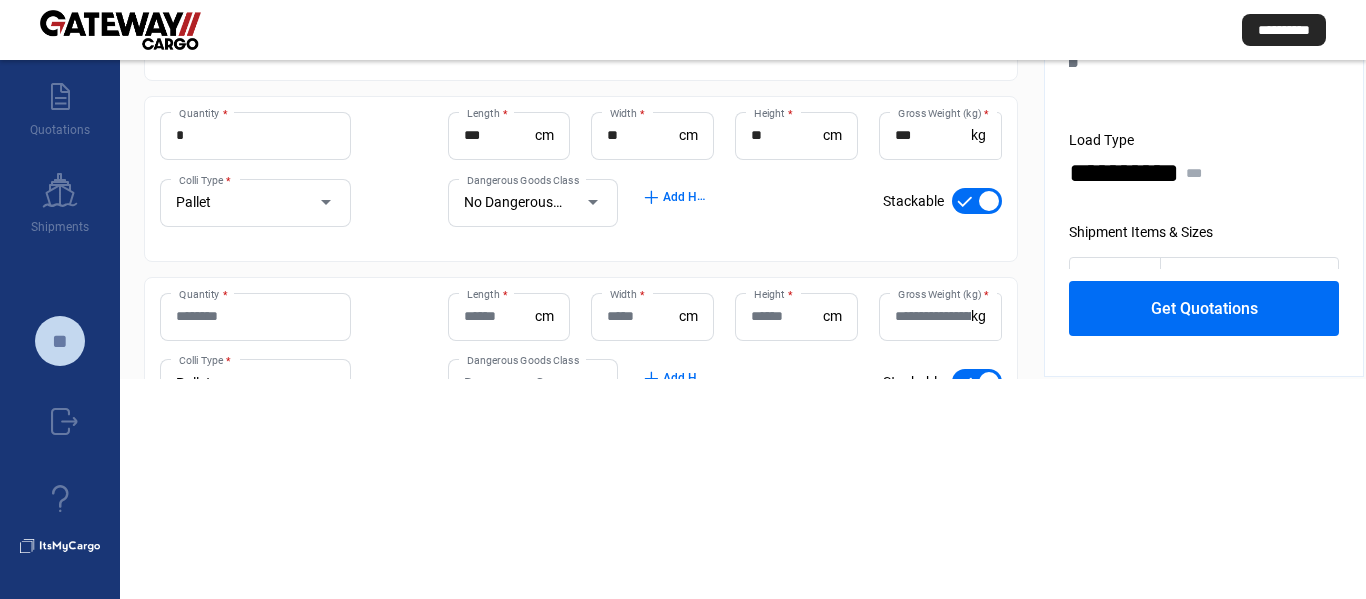 click on "Quantity *" at bounding box center [255, 316] 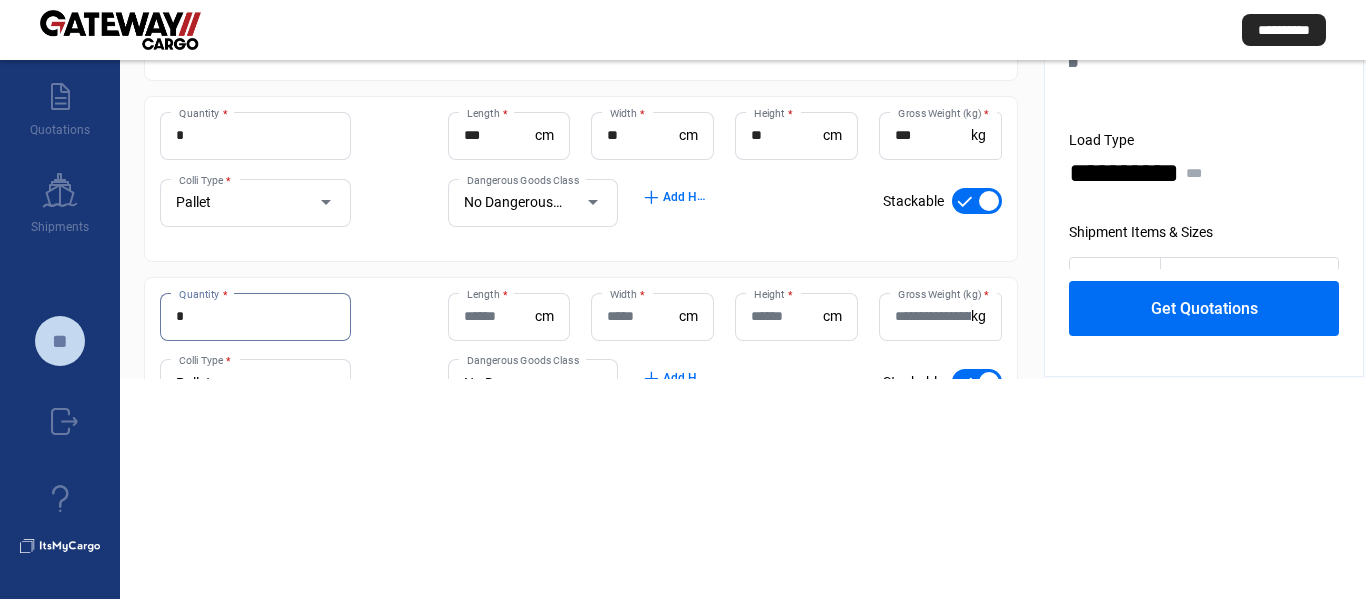 type on "*" 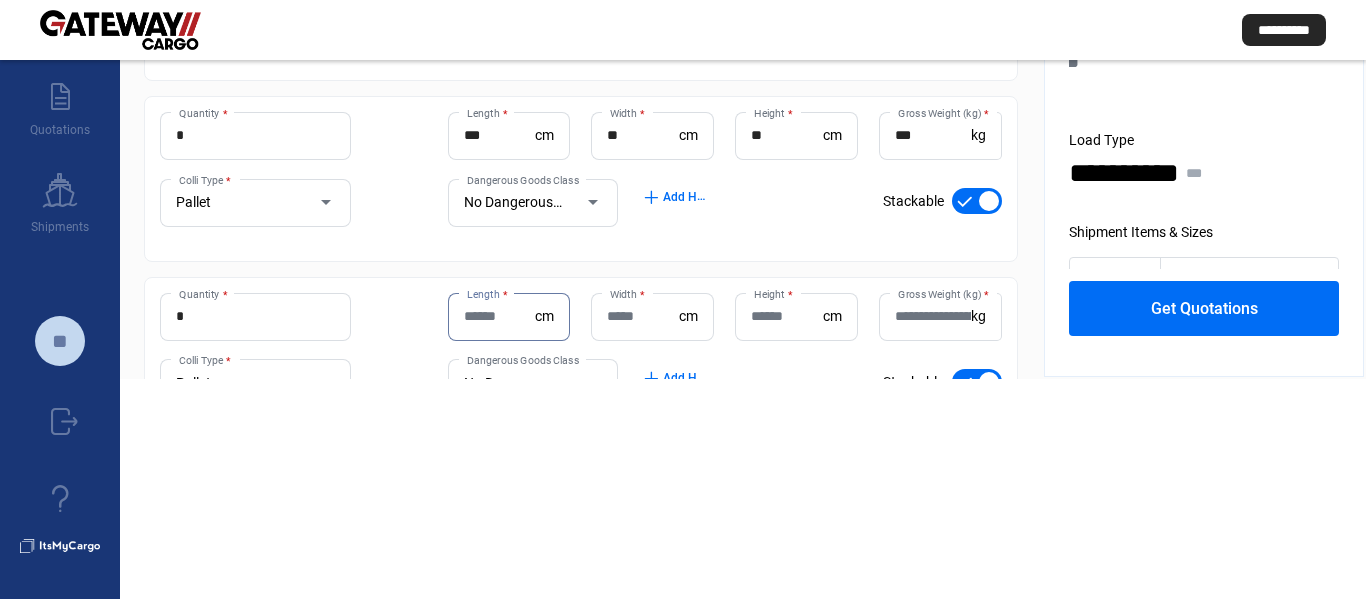 click on "**********" at bounding box center (683, 189) 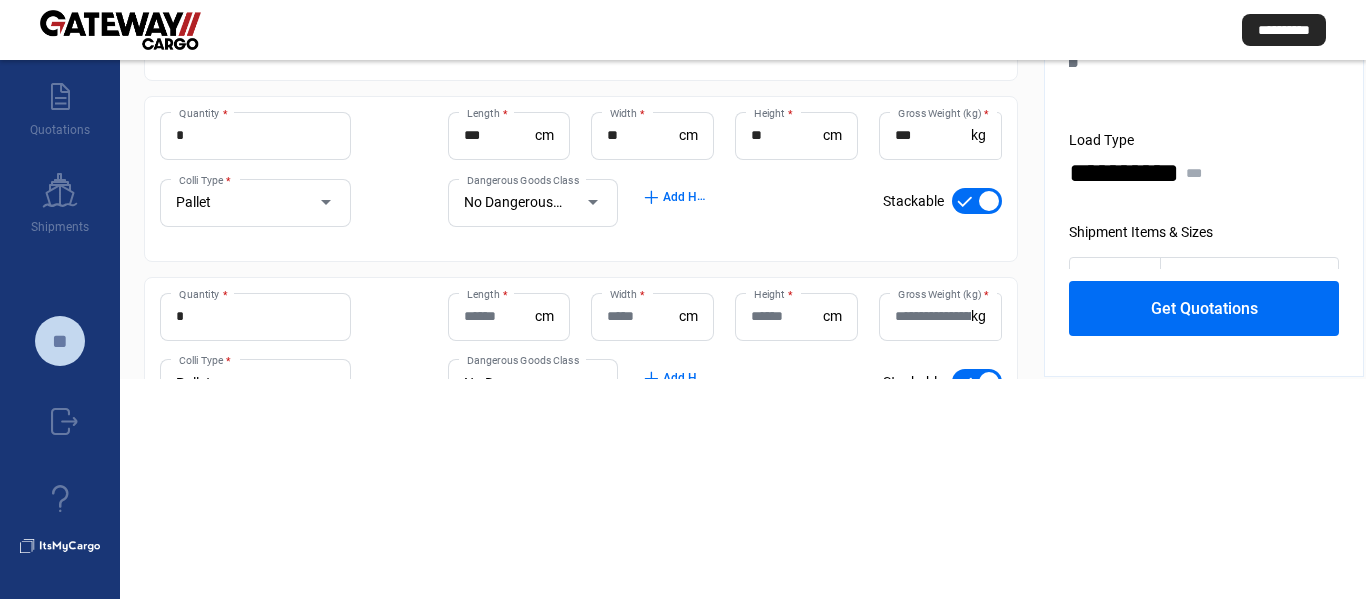 click on "**********" at bounding box center [683, 189] 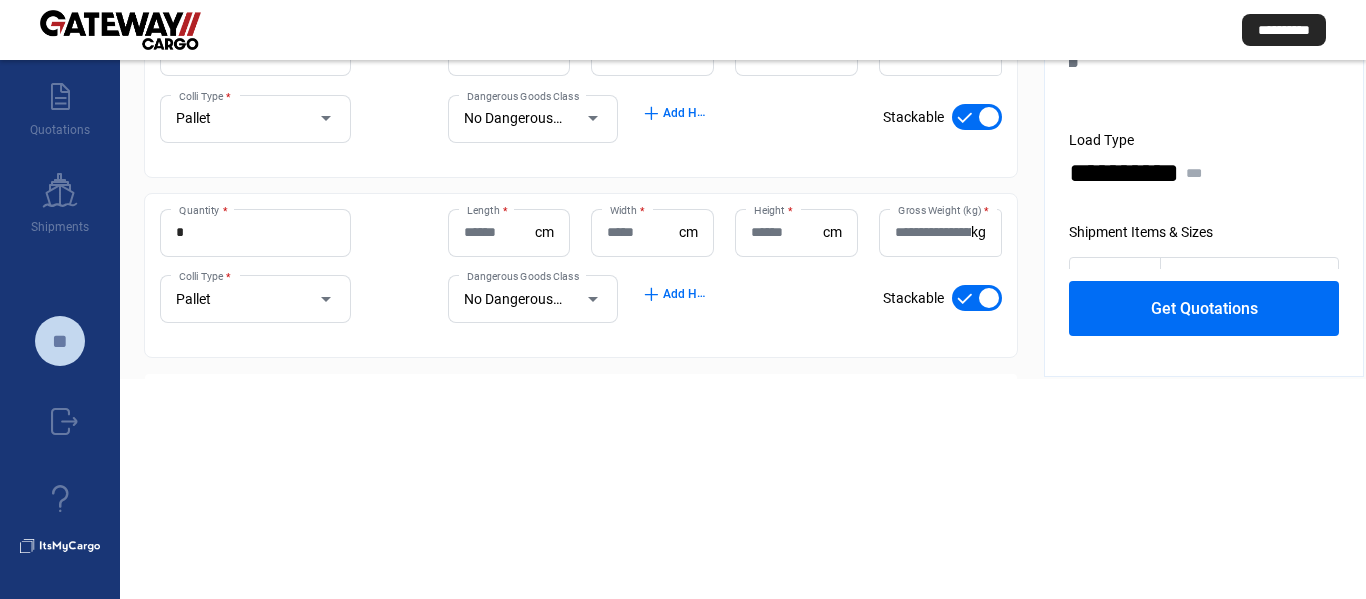 scroll, scrollTop: 586, scrollLeft: 0, axis: vertical 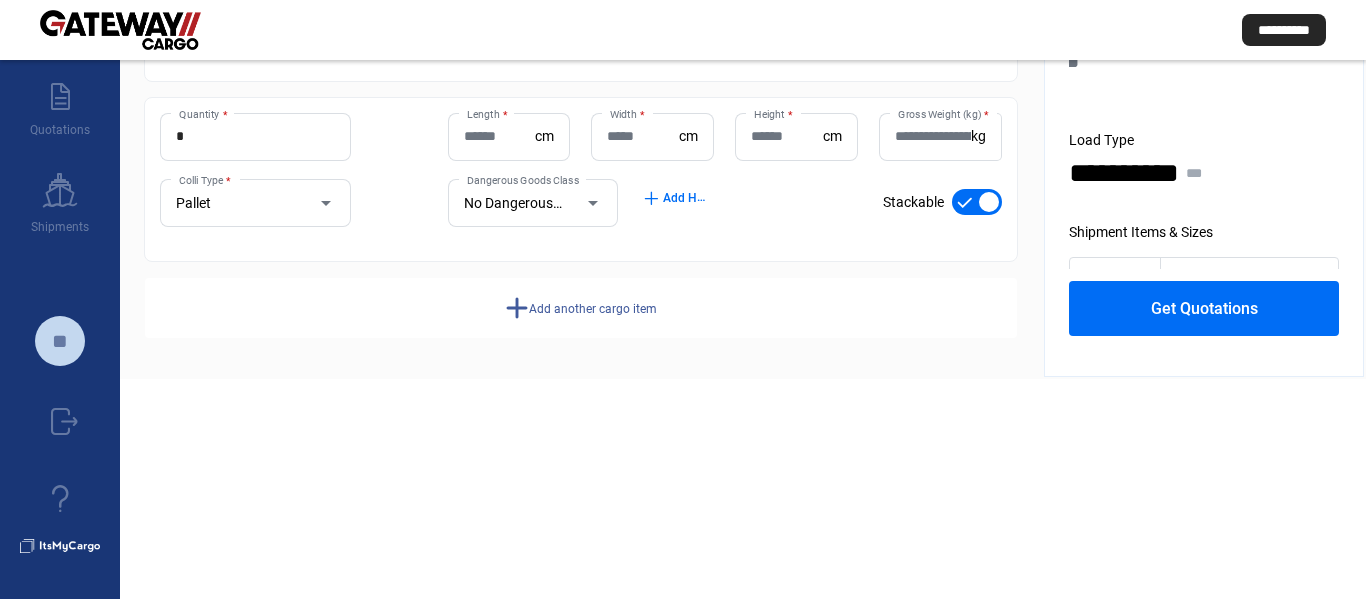 click on "Pallet Colli Type *" 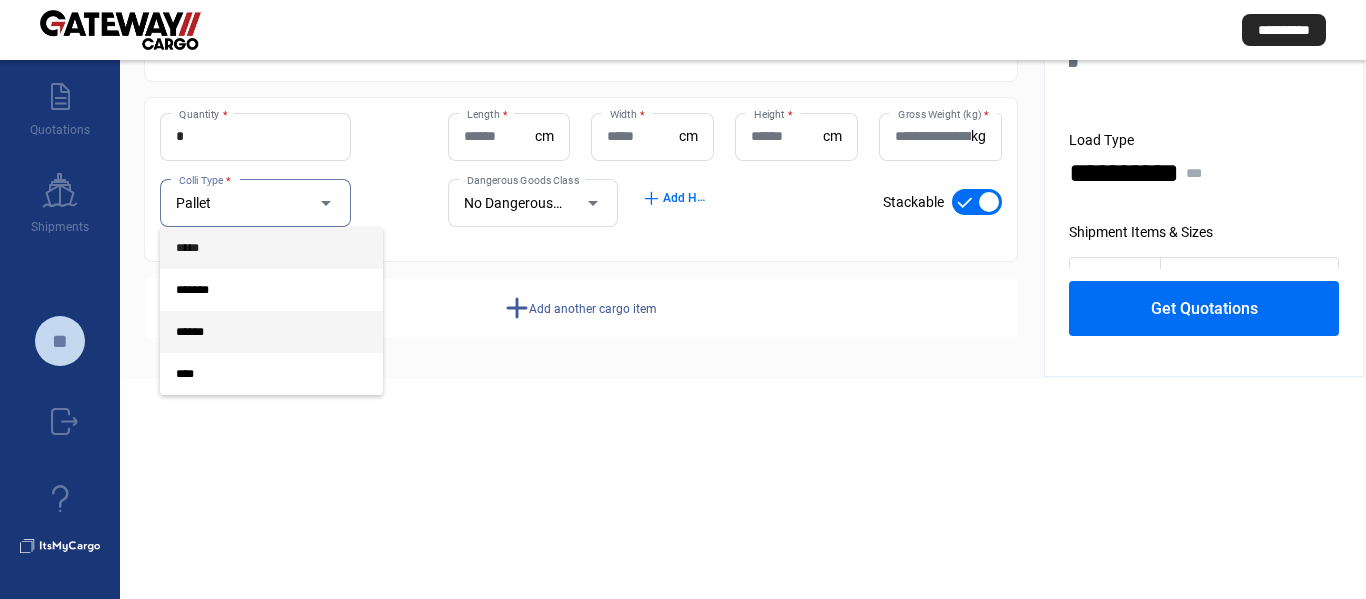 click on "*****" at bounding box center [255, 248] 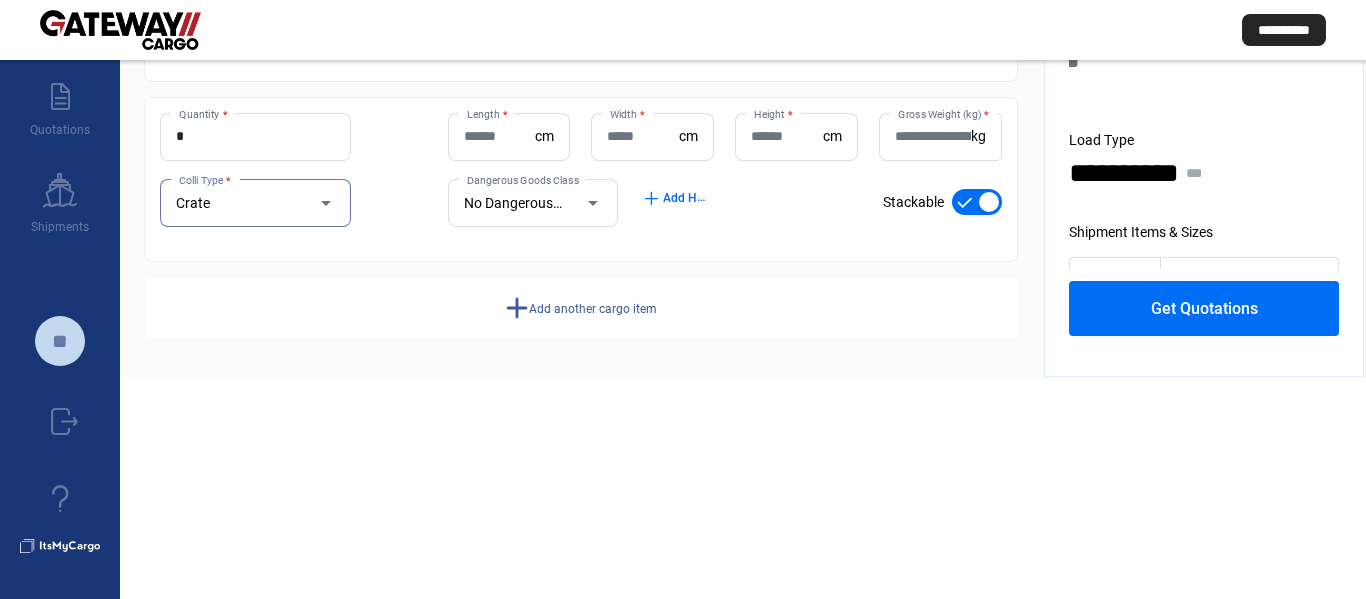 click on "Crate" at bounding box center [236, 203] 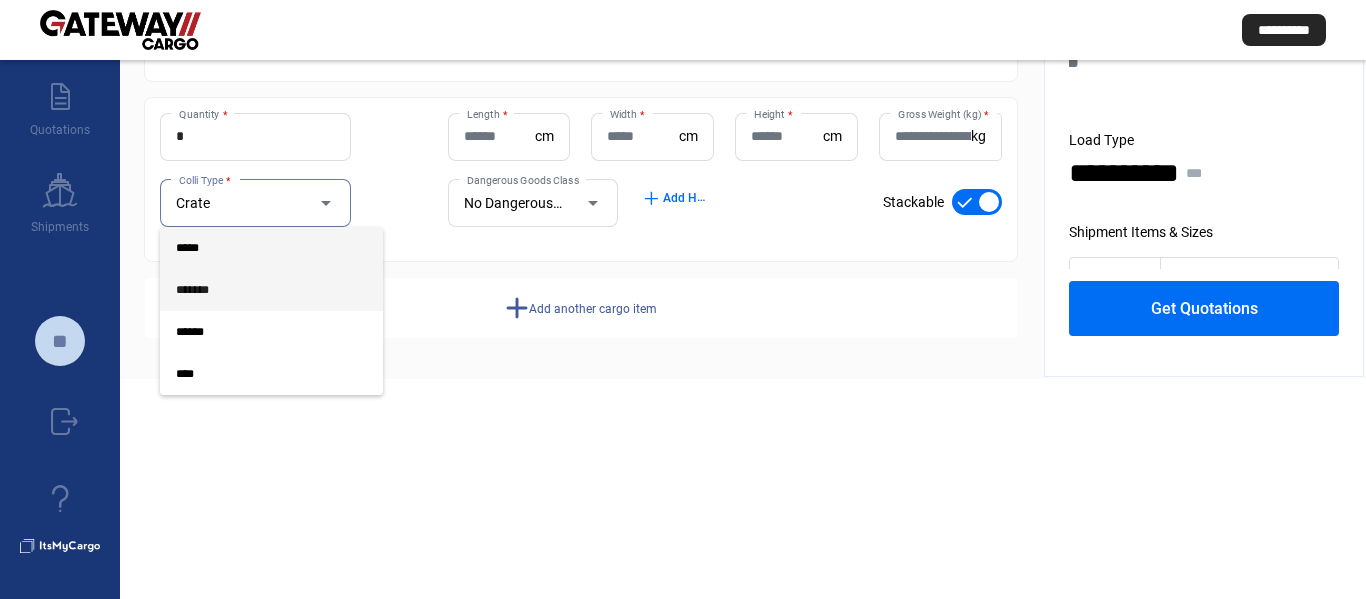 click on "*******" at bounding box center [255, 290] 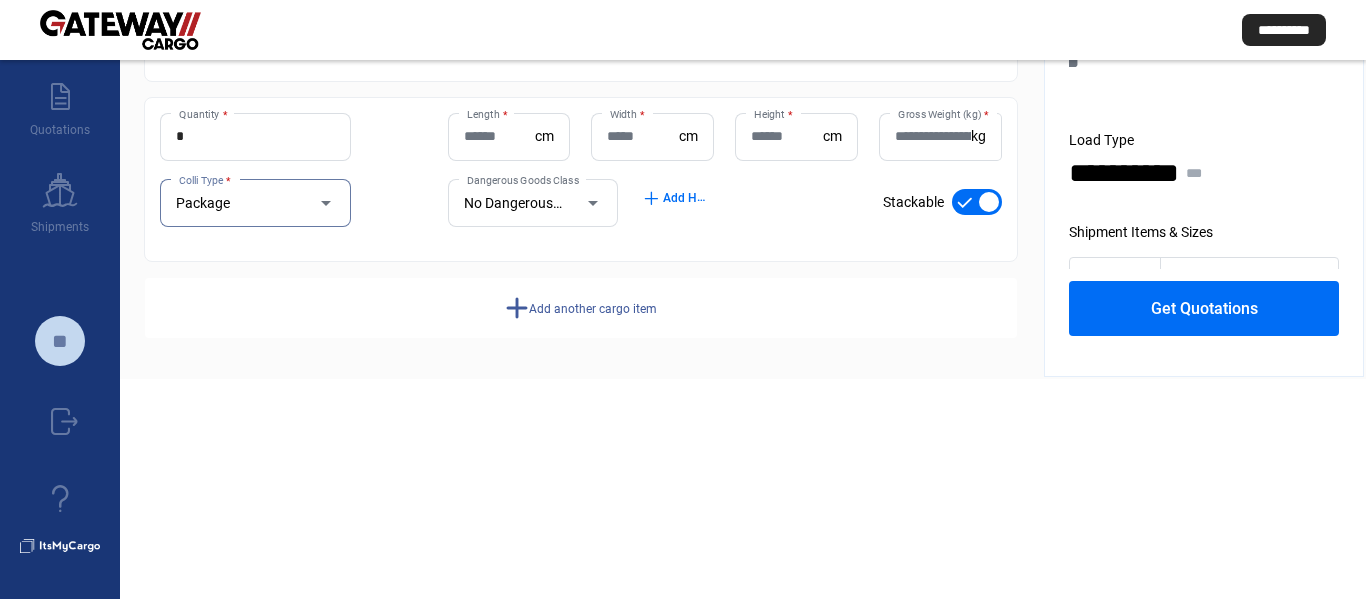 click on "Length  *" 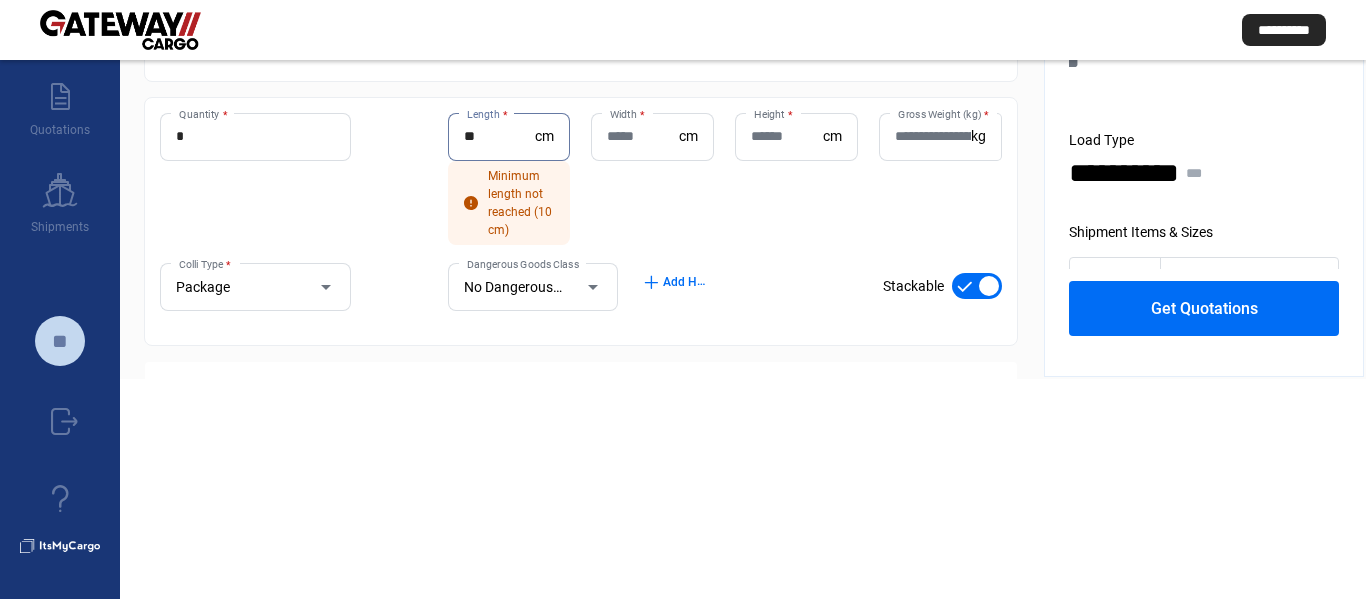 type on "**" 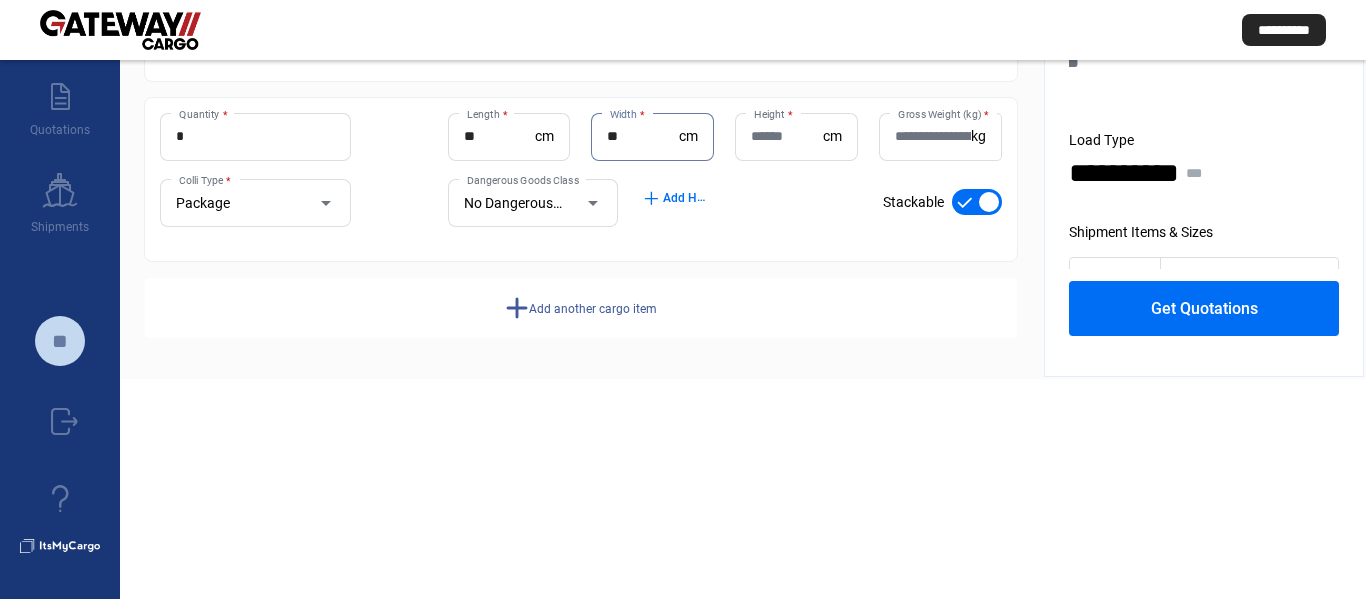 type on "**" 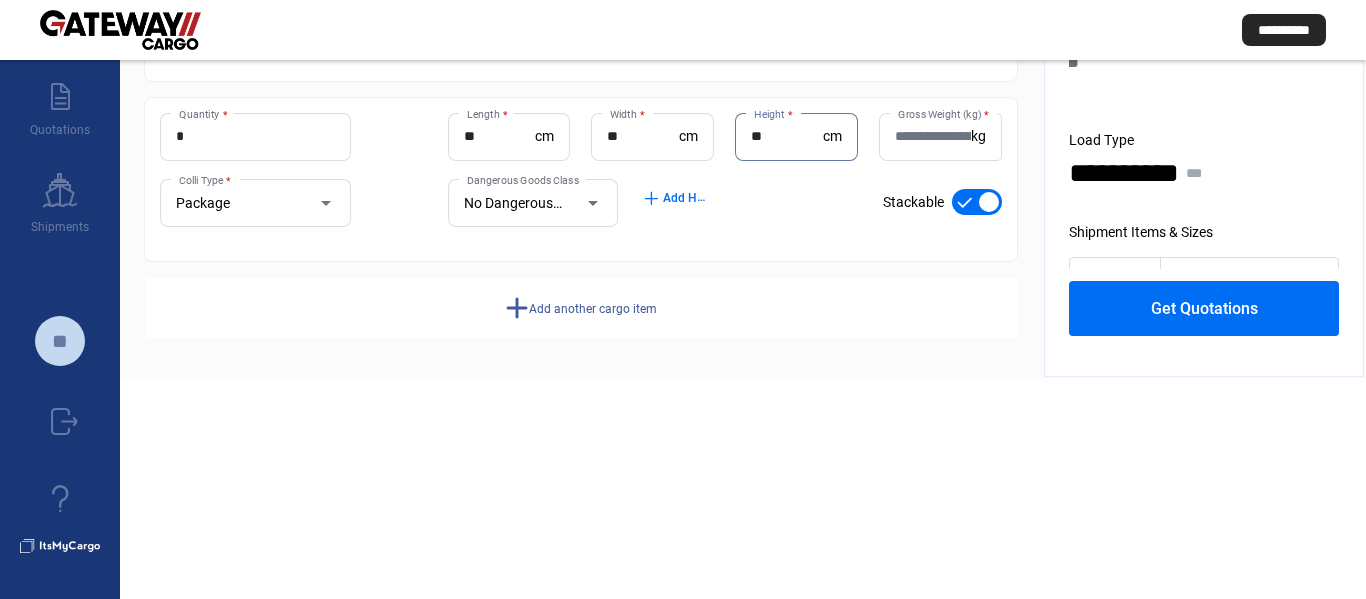 type on "**" 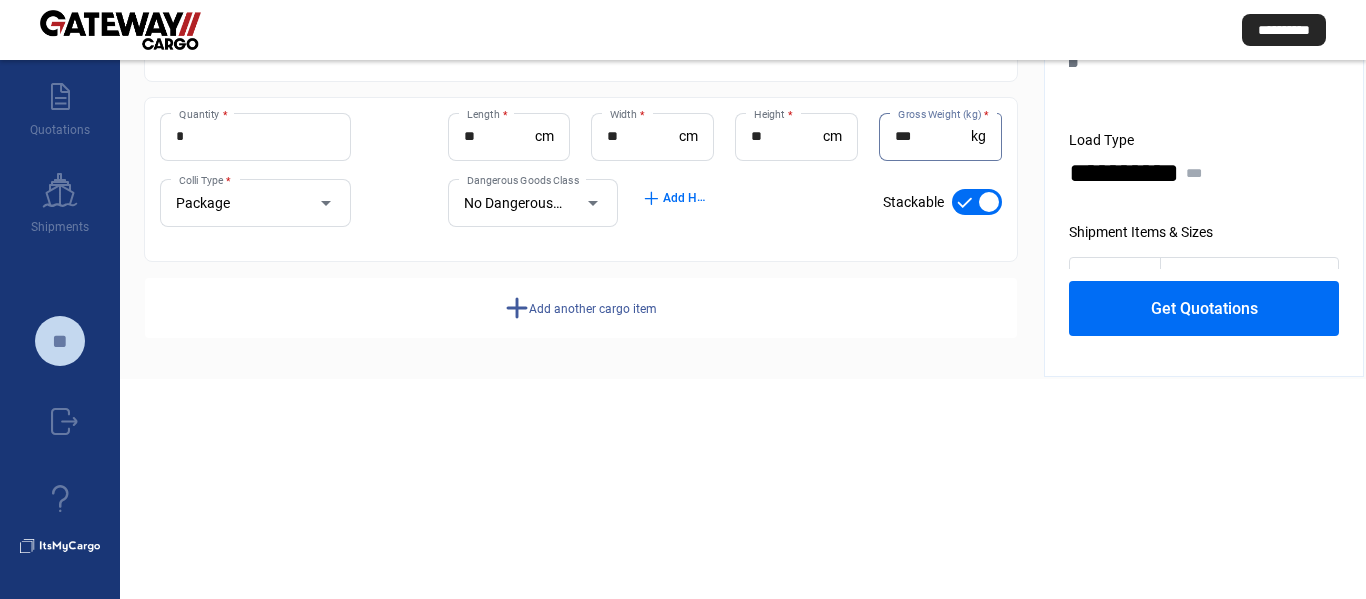 type on "***" 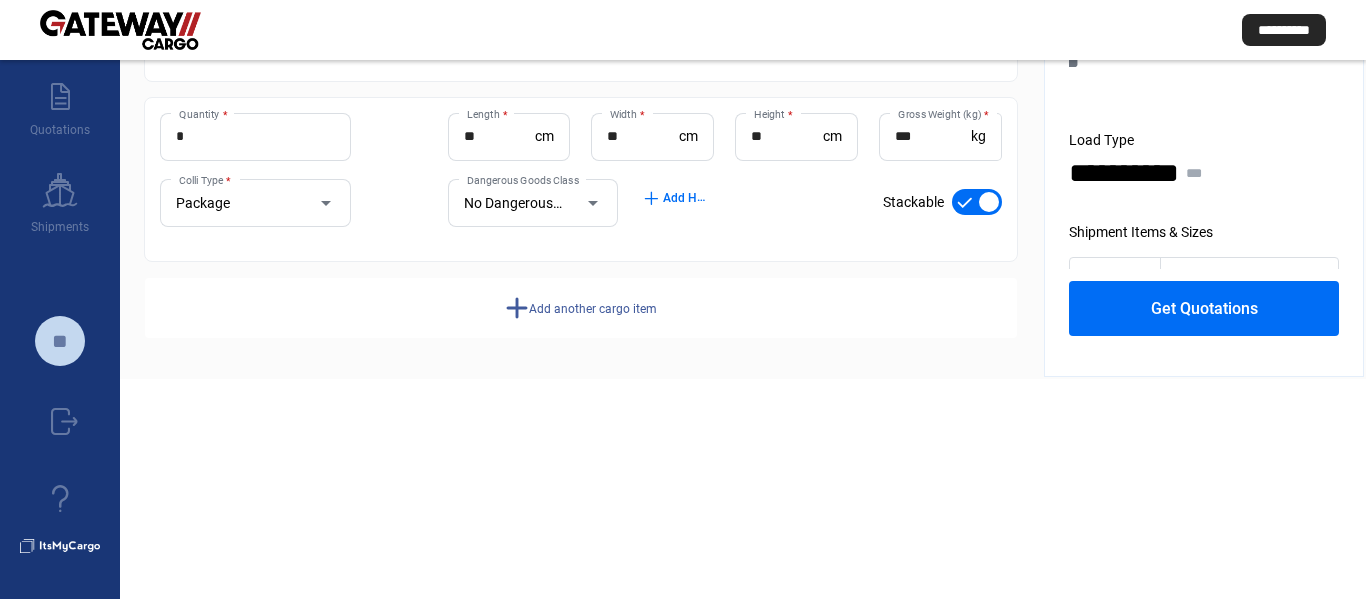 click on "Get Quotations" 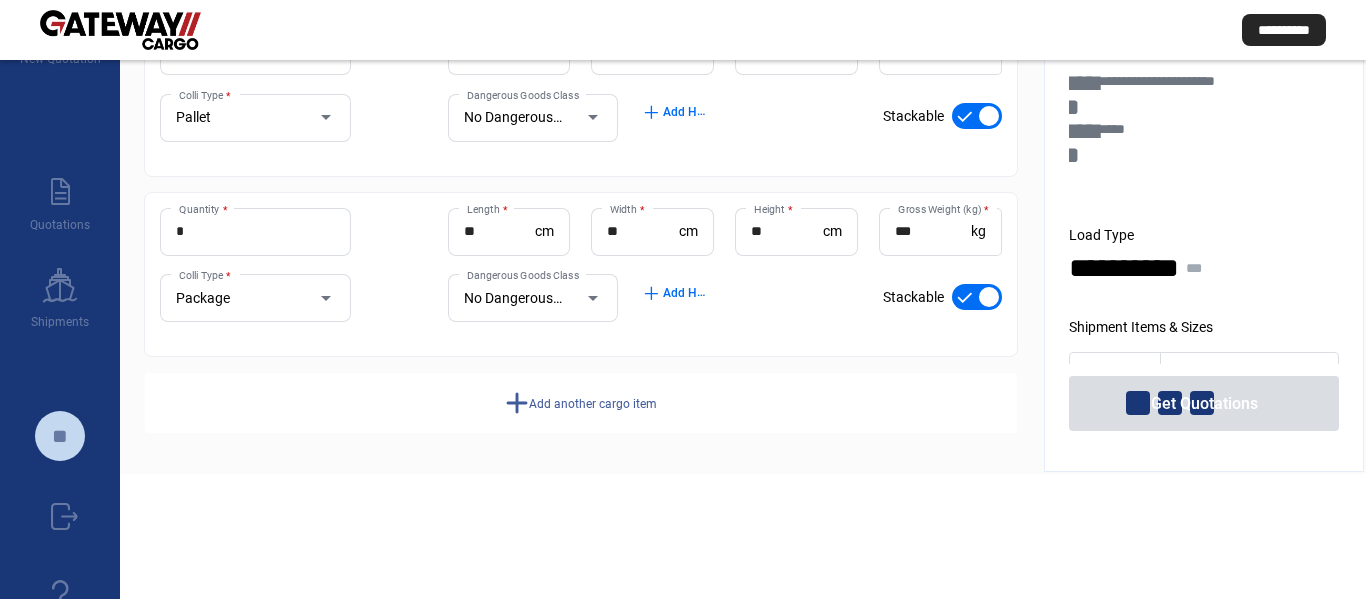 scroll, scrollTop: 120, scrollLeft: 0, axis: vertical 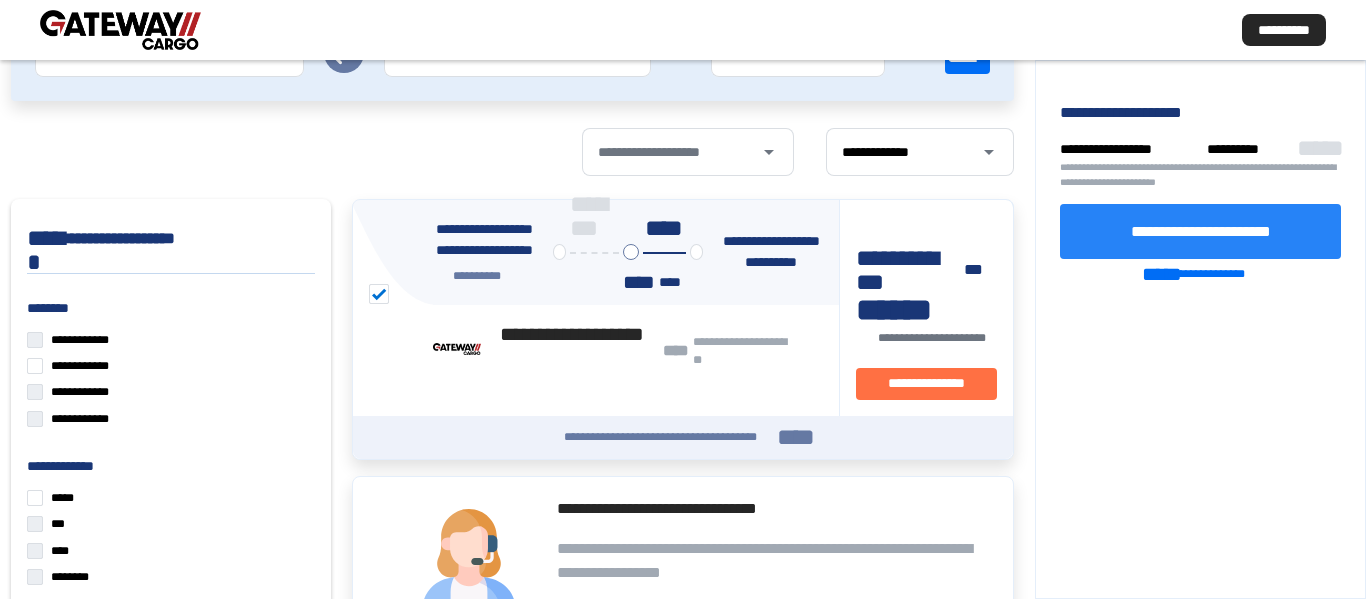 click on "**********" 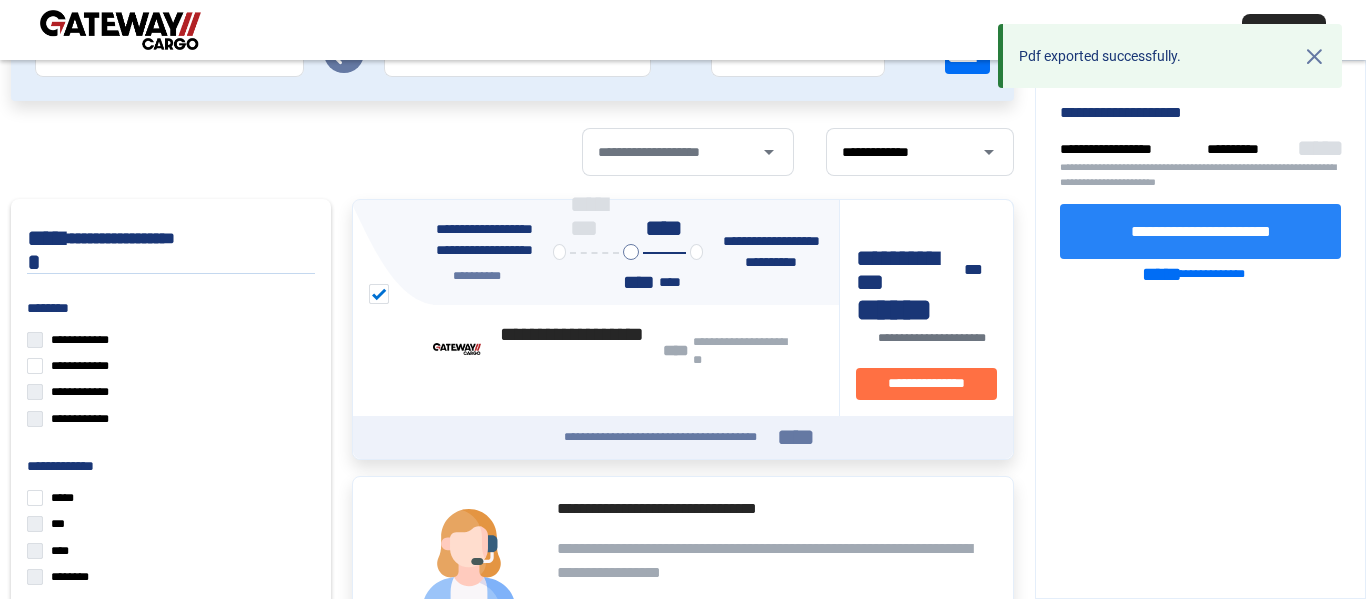 click on "**********" 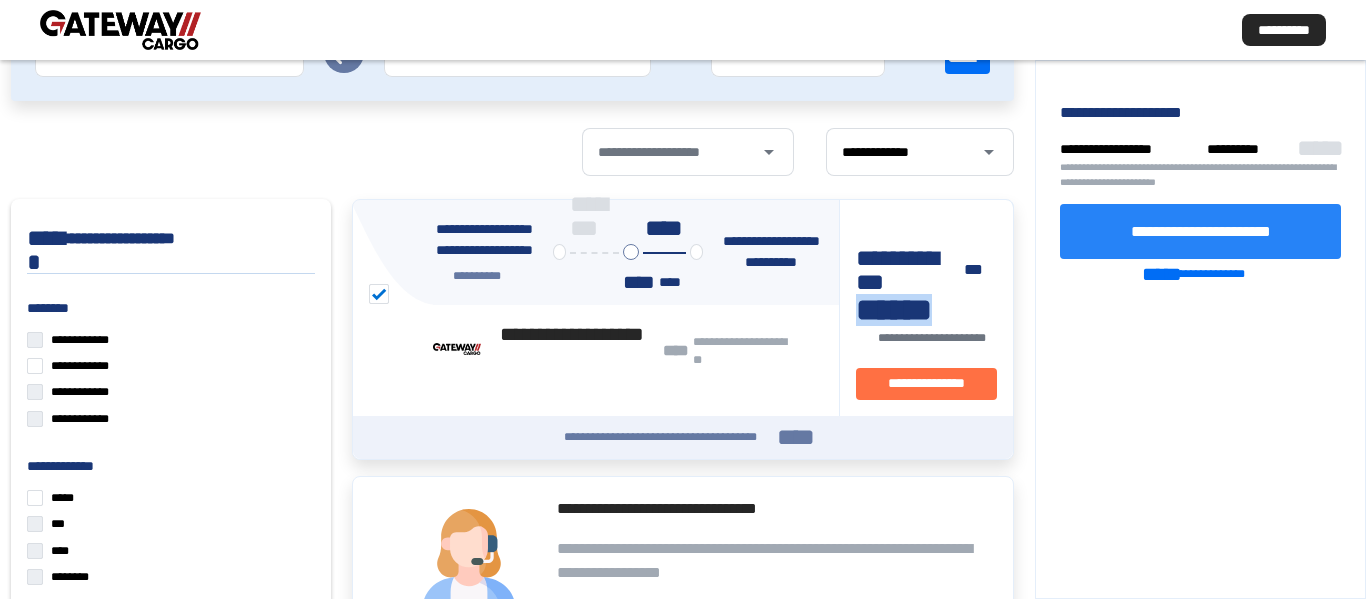 drag, startPoint x: 835, startPoint y: 278, endPoint x: 975, endPoint y: 295, distance: 141.02837 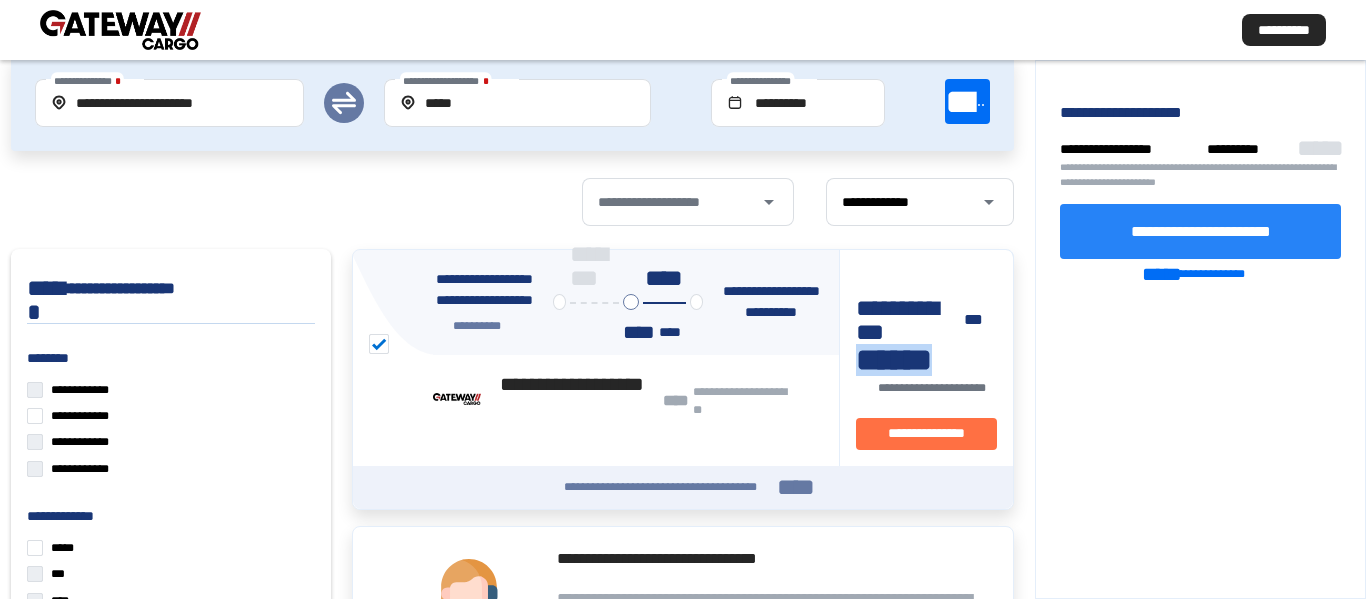 scroll, scrollTop: 0, scrollLeft: 0, axis: both 